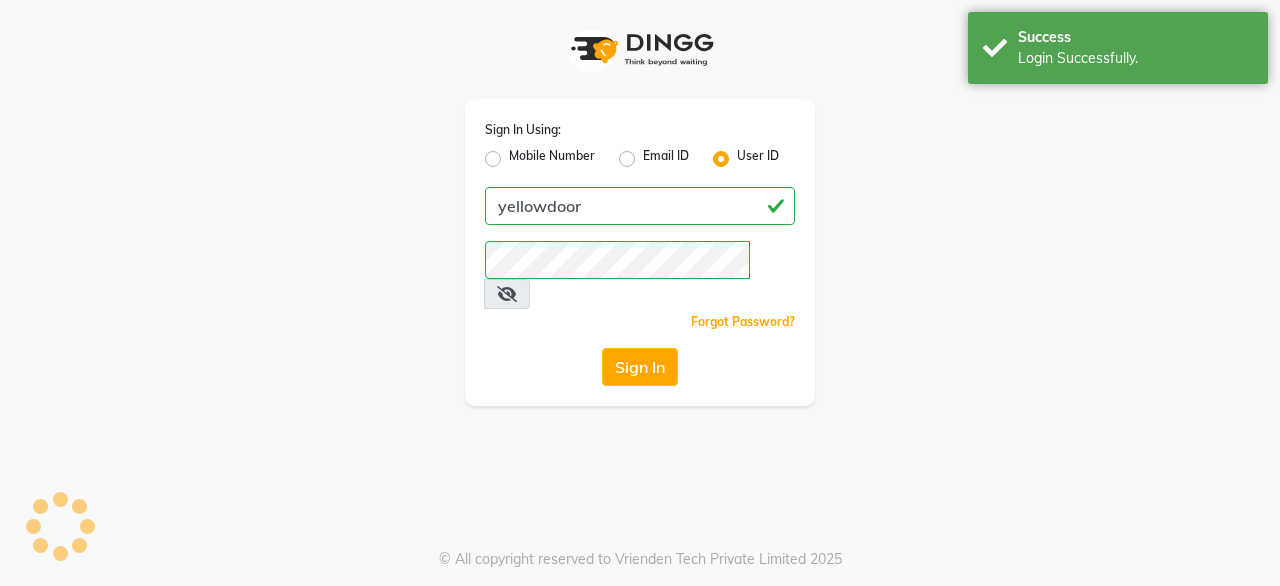 scroll, scrollTop: 0, scrollLeft: 0, axis: both 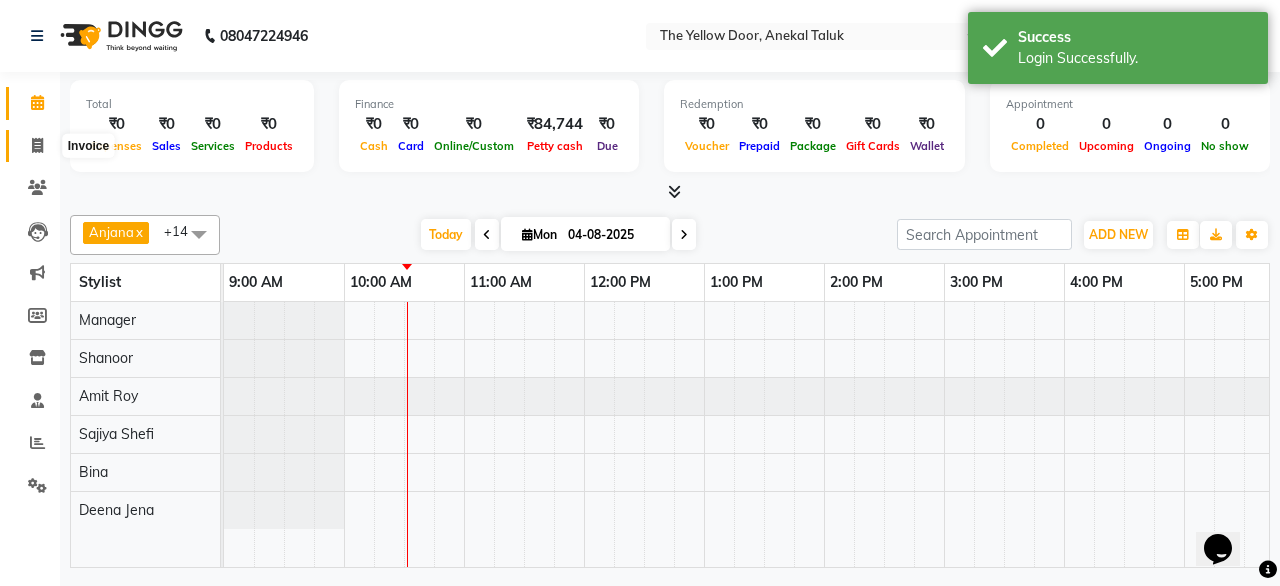 click 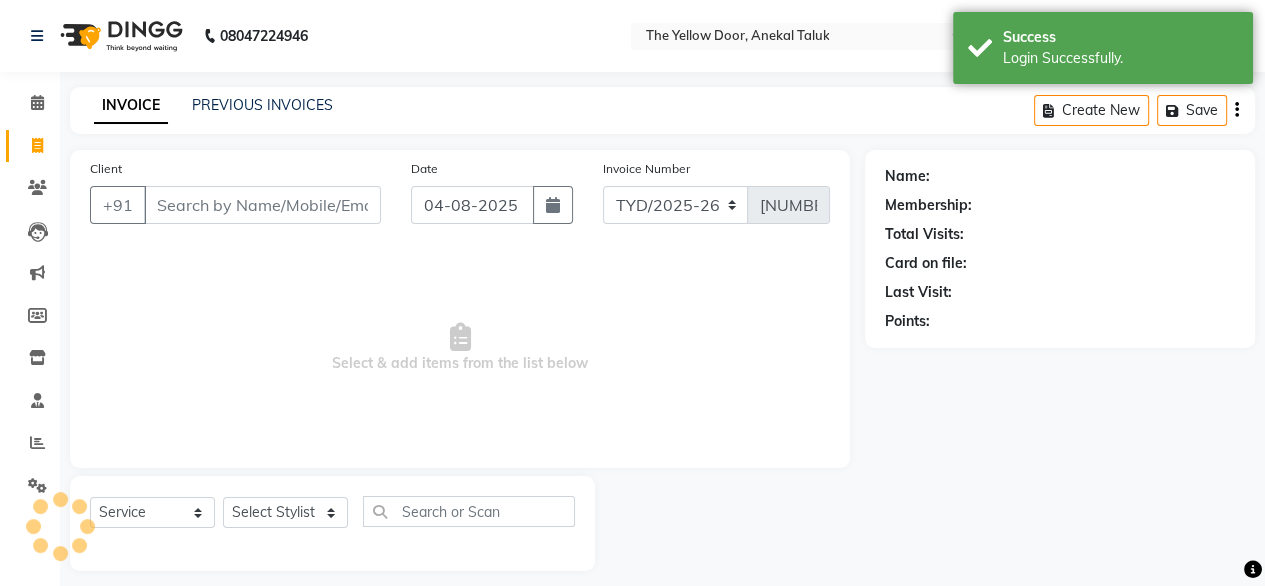 click on "Client" at bounding box center (262, 205) 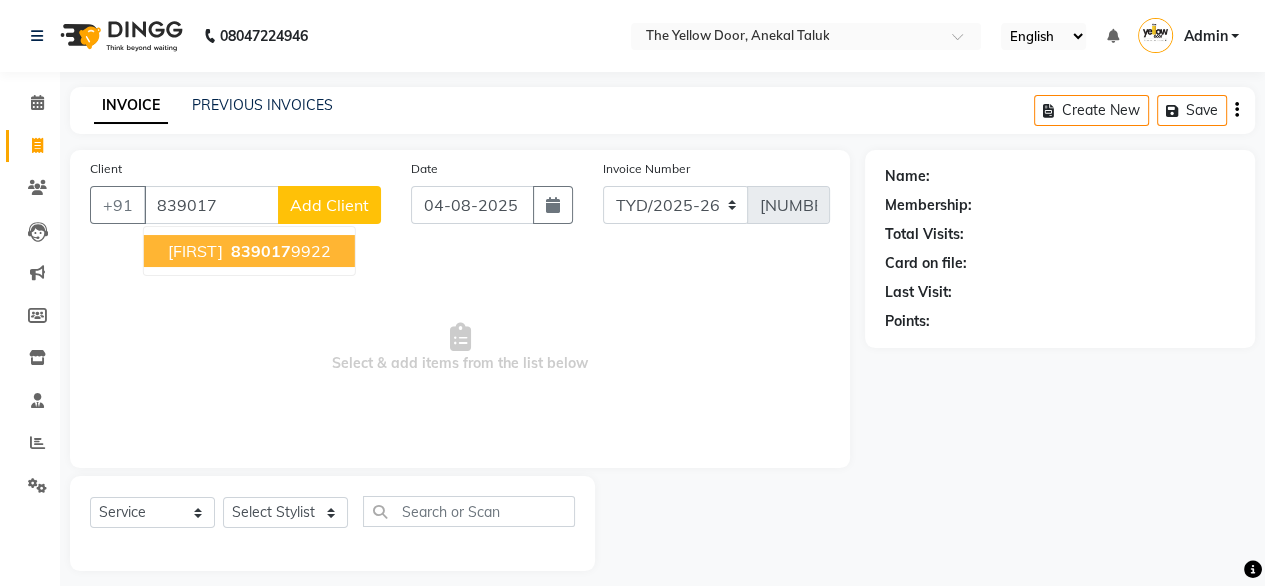 click on "839017" at bounding box center (261, 251) 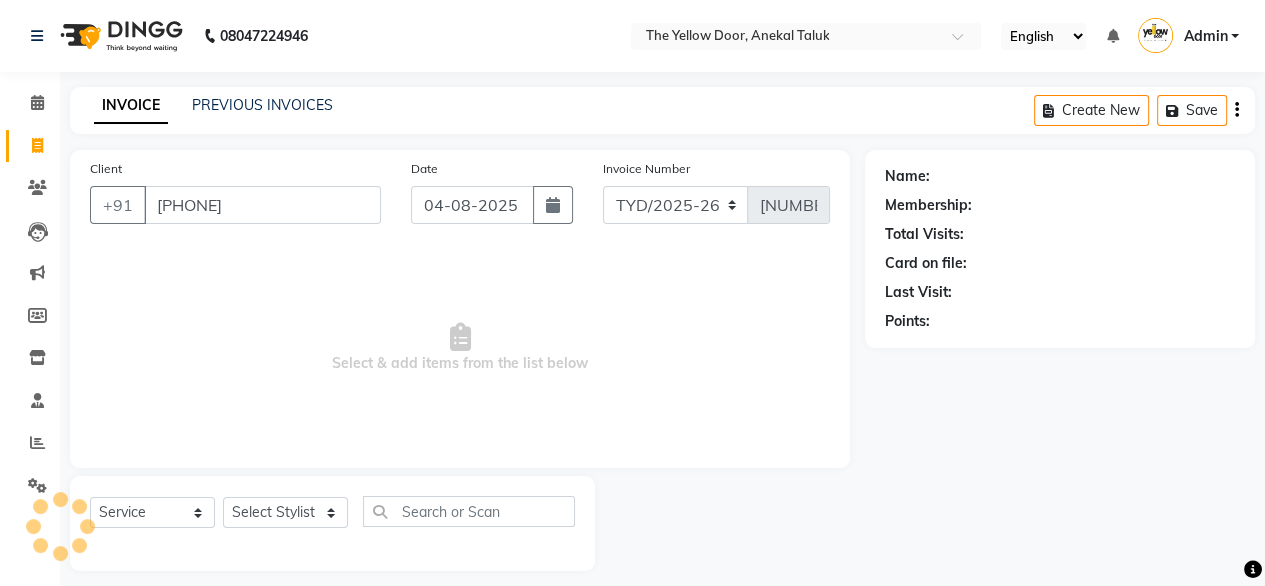 type on "[PHONE]" 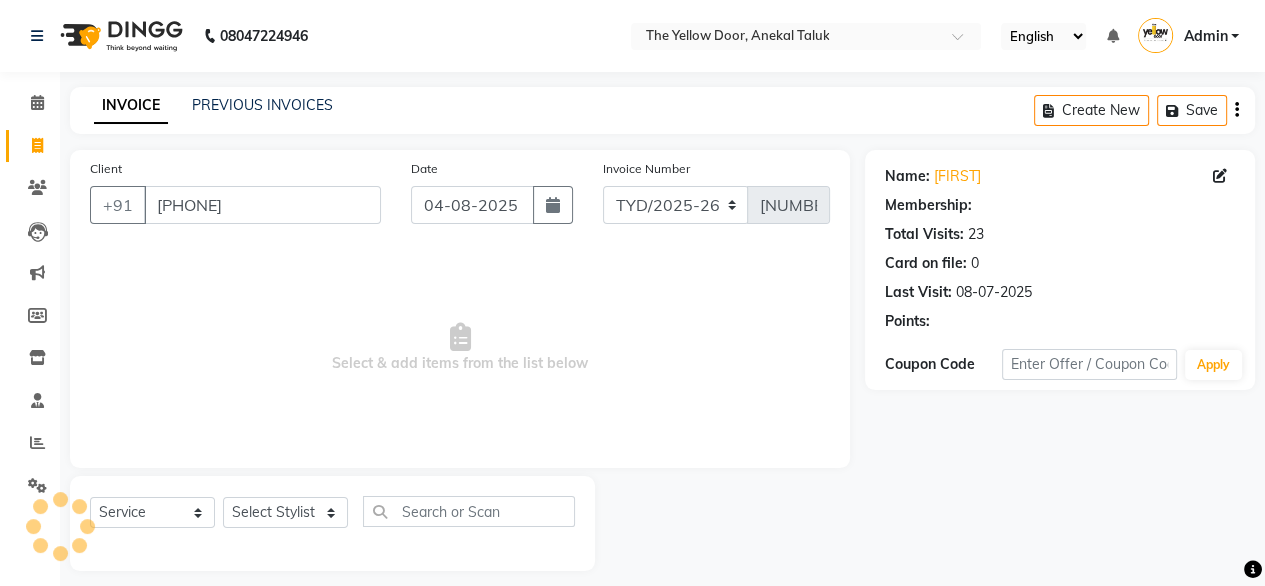select on "1: Object" 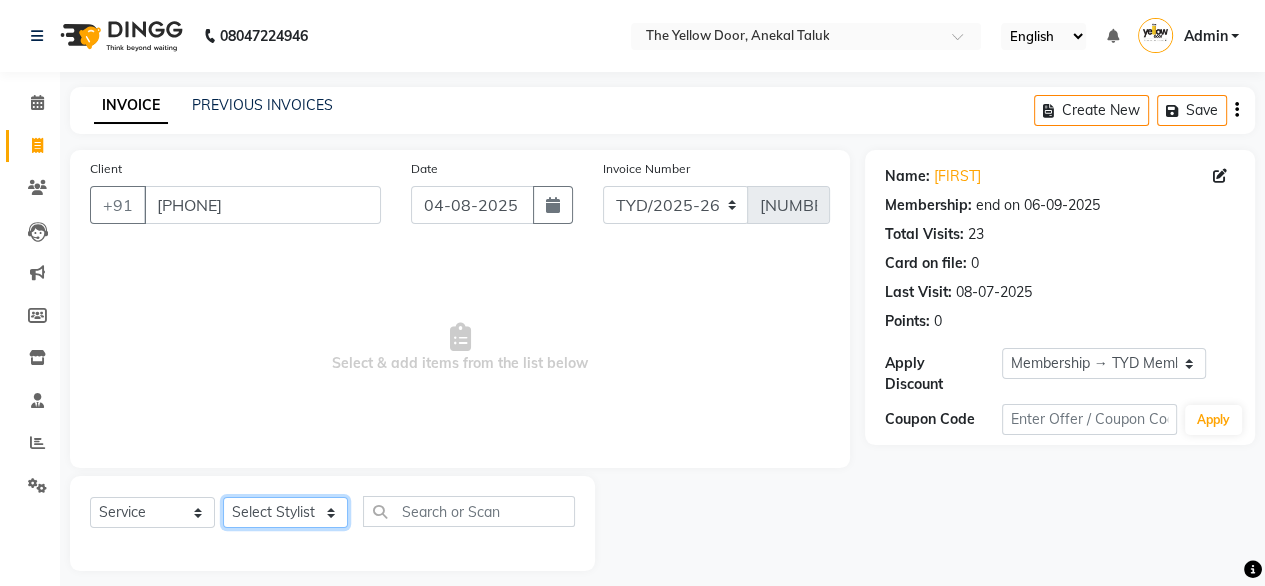 click on "Select Stylist Amit Roy Bina Deena Jena Housekeeping Manager Sajiya Shefi Shanoor Shri" 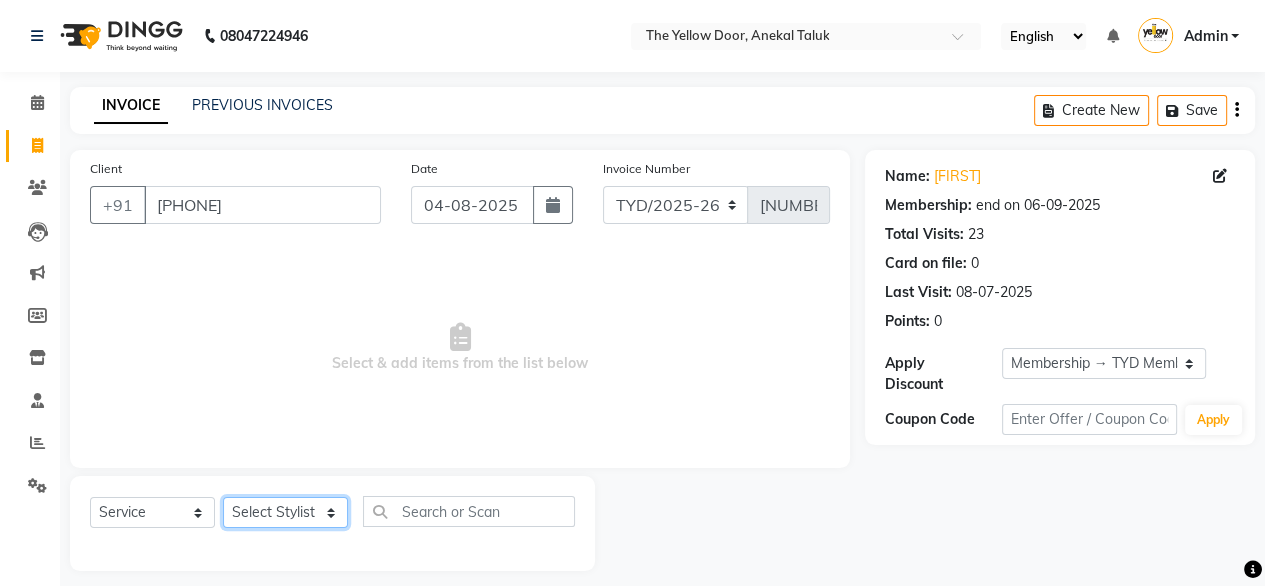 select on "71545" 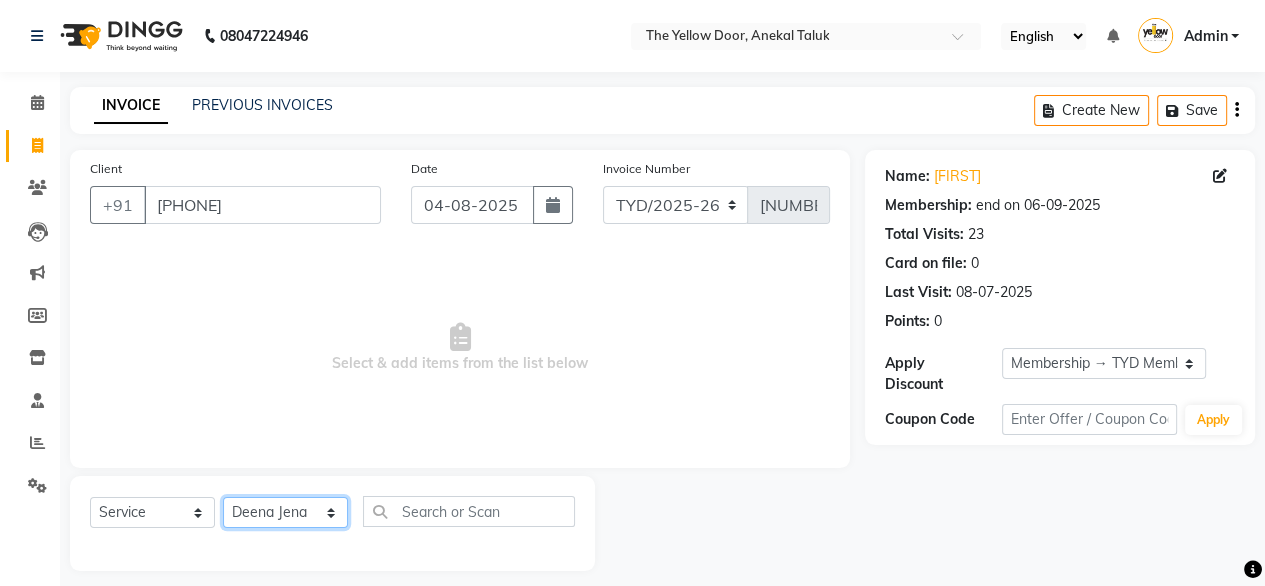 click on "Select Stylist Amit Roy Bina Deena Jena Housekeeping Manager Sajiya Shefi Shanoor Shri" 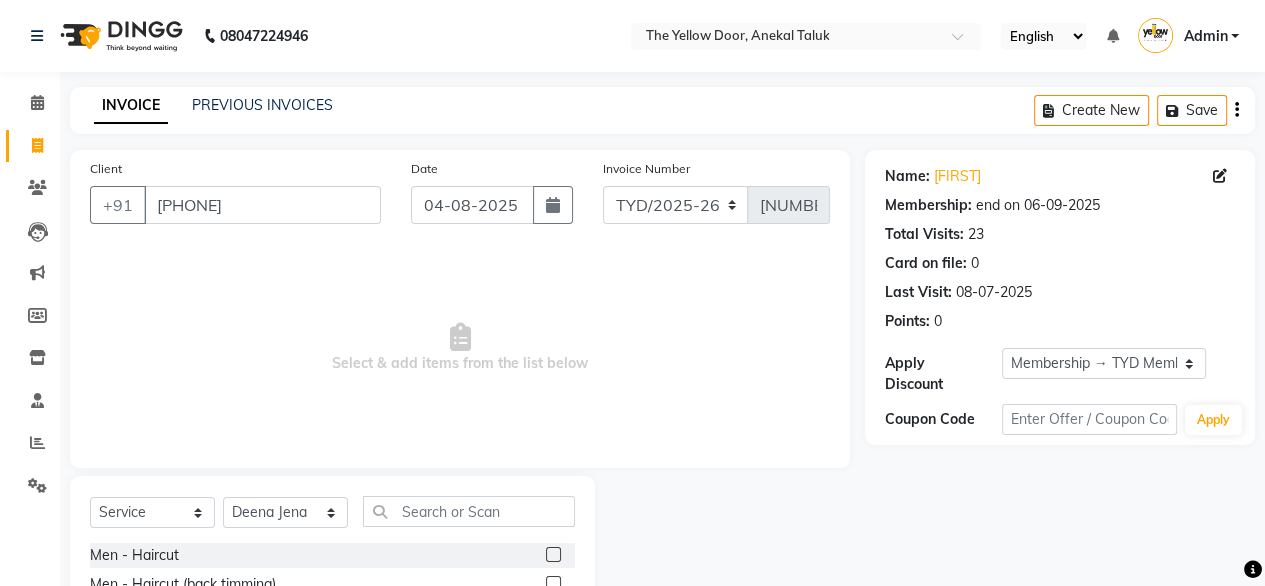 click 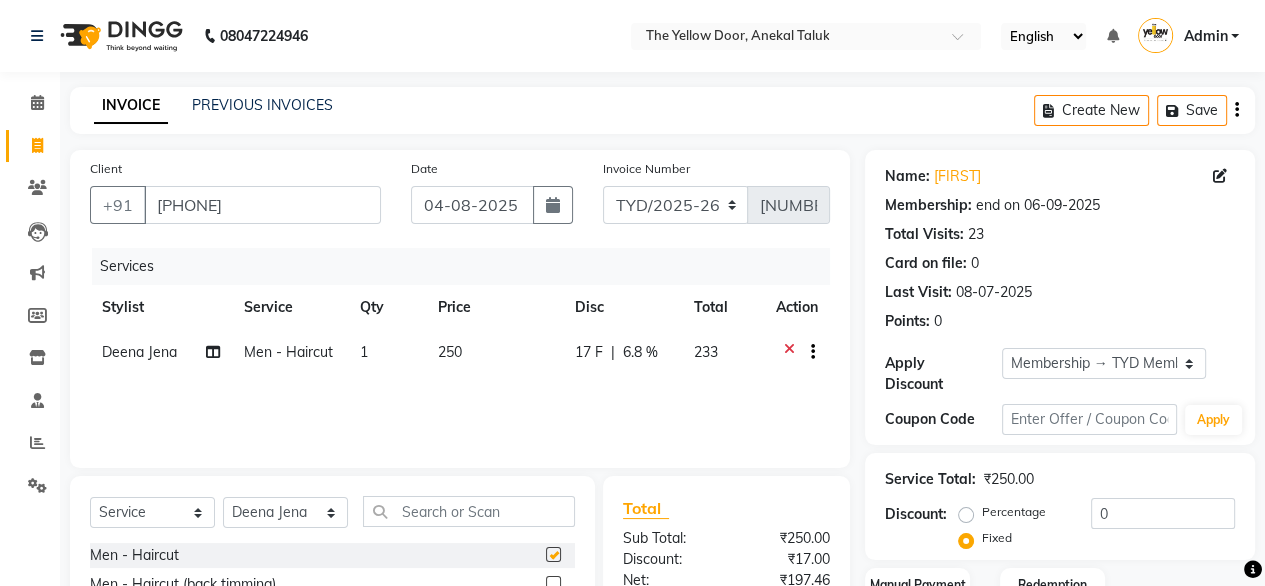 checkbox on "false" 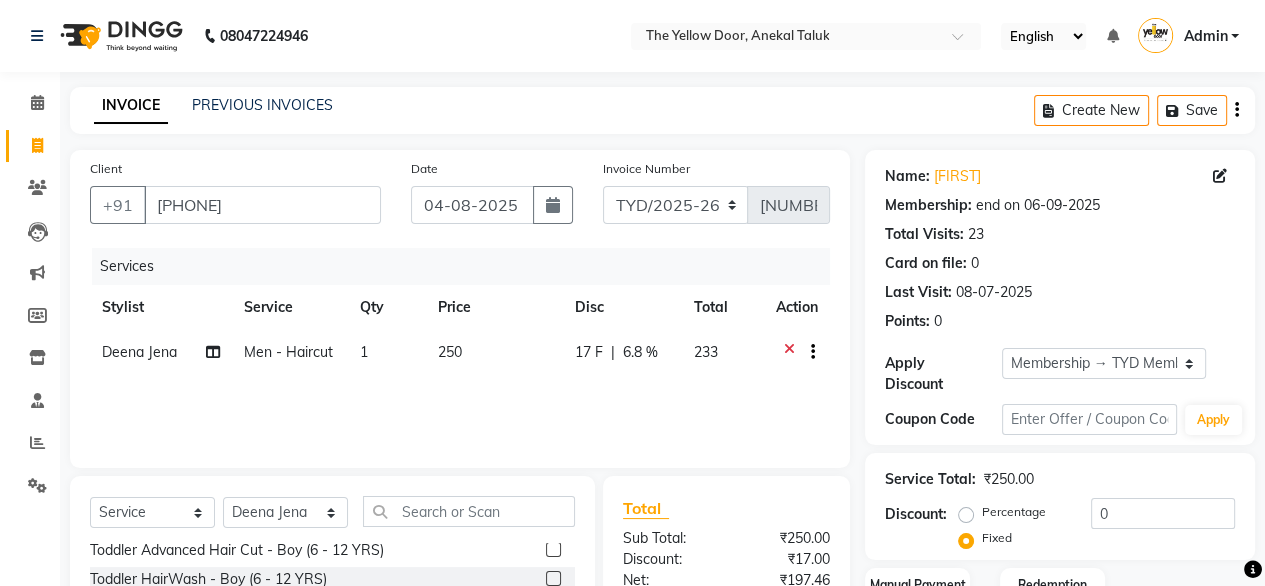 scroll, scrollTop: 444, scrollLeft: 0, axis: vertical 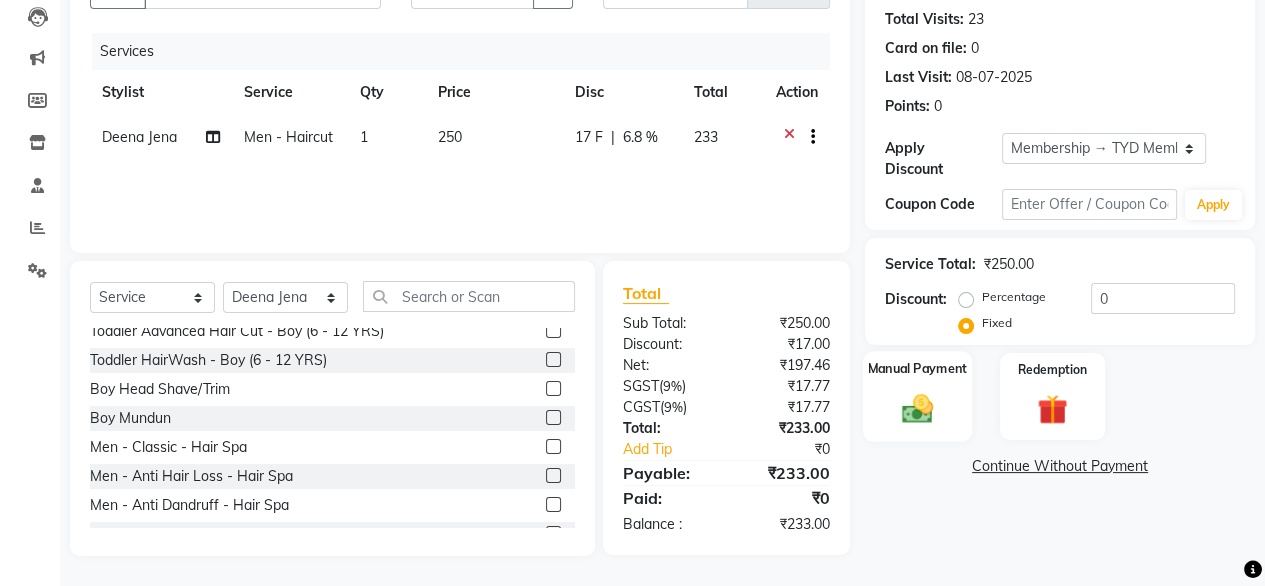 click 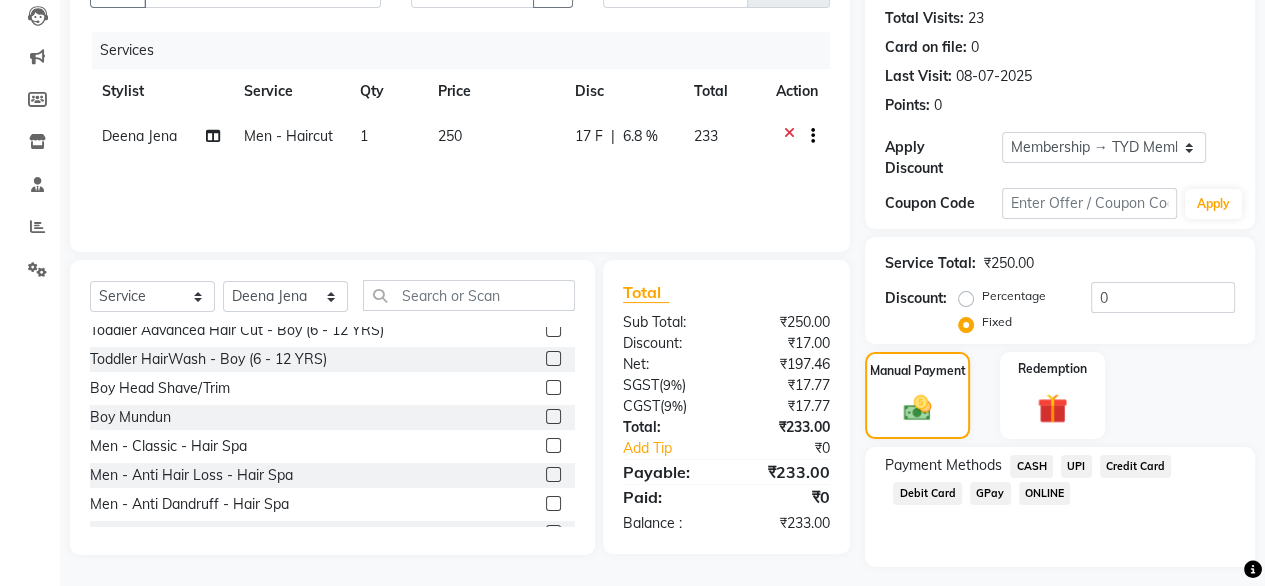 click on "UPI" 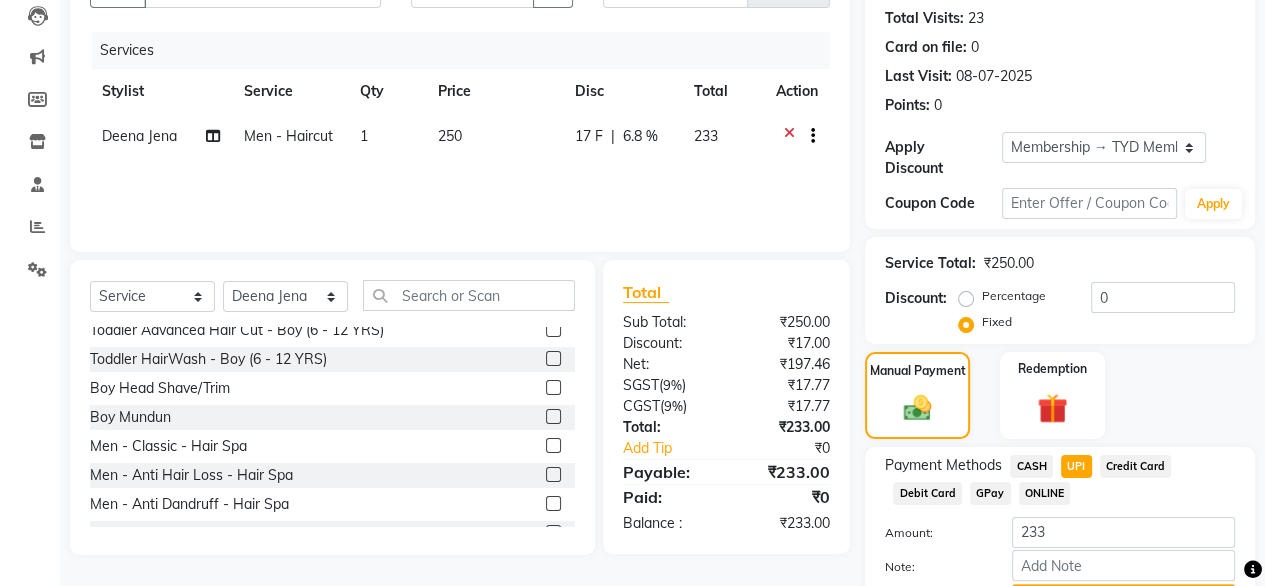 scroll, scrollTop: 311, scrollLeft: 0, axis: vertical 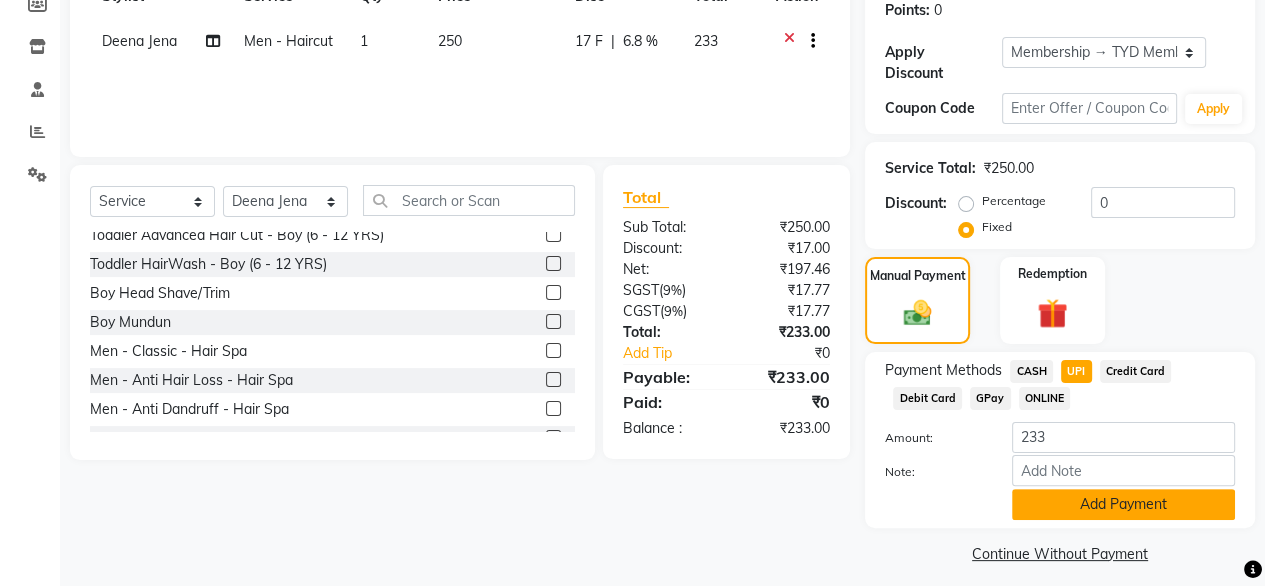 click on "Add Payment" 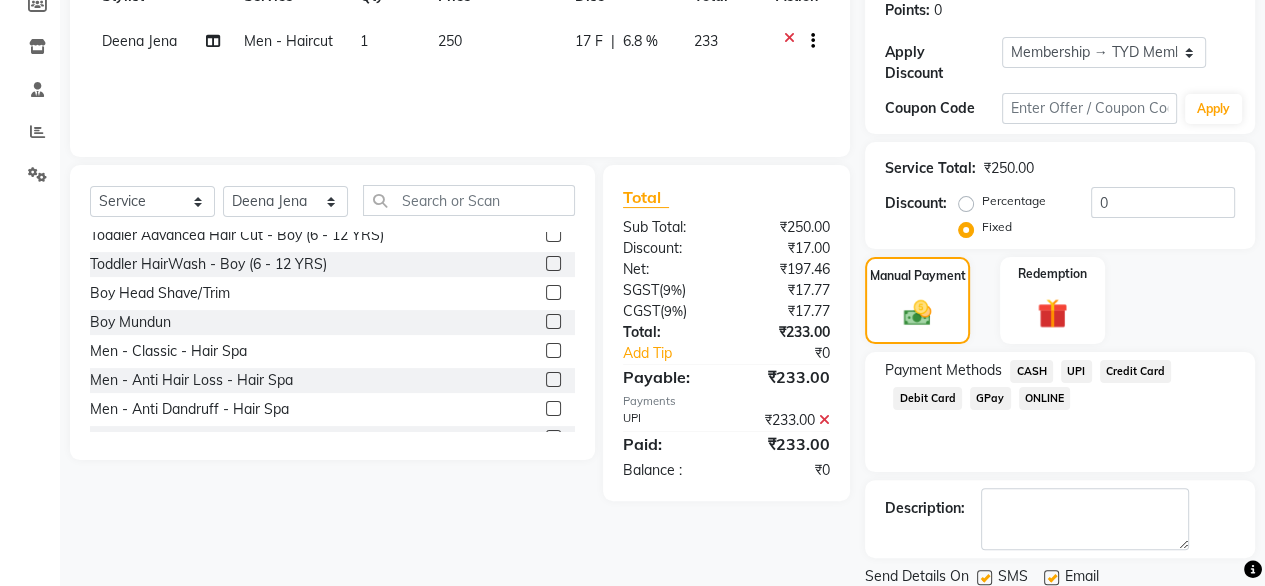 scroll, scrollTop: 364, scrollLeft: 0, axis: vertical 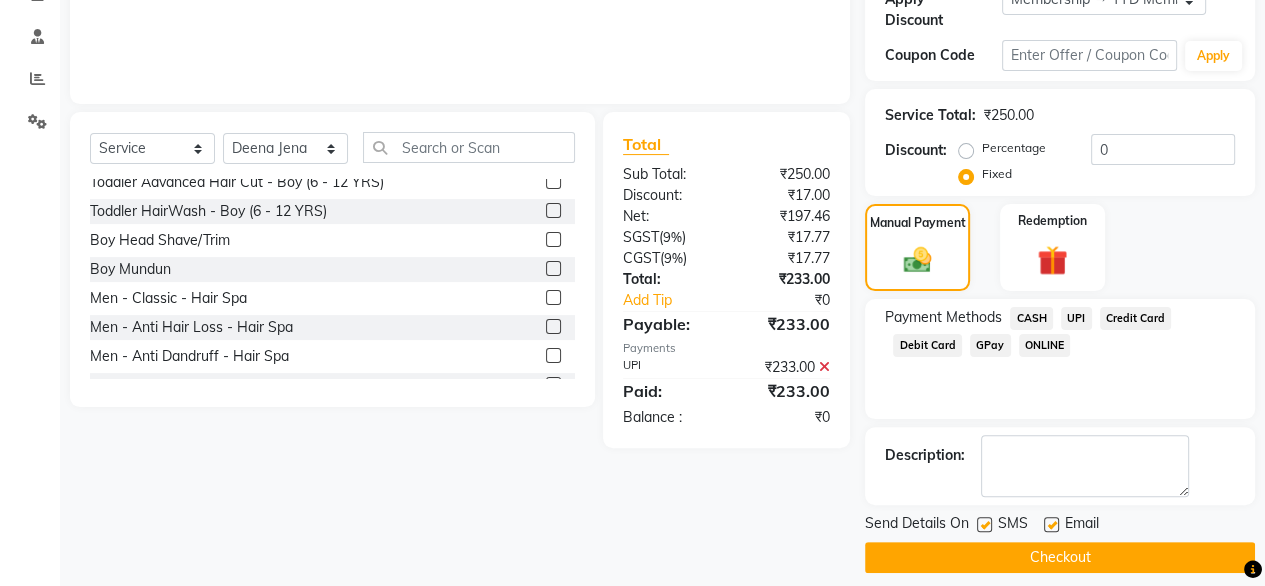 click on "Checkout" 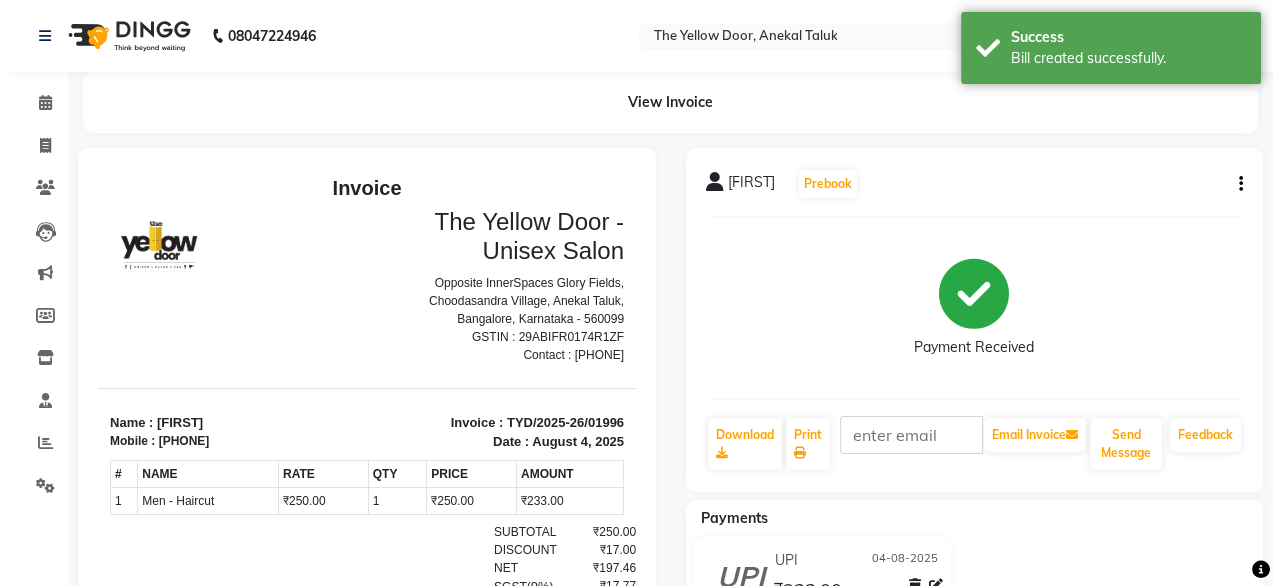scroll, scrollTop: 0, scrollLeft: 0, axis: both 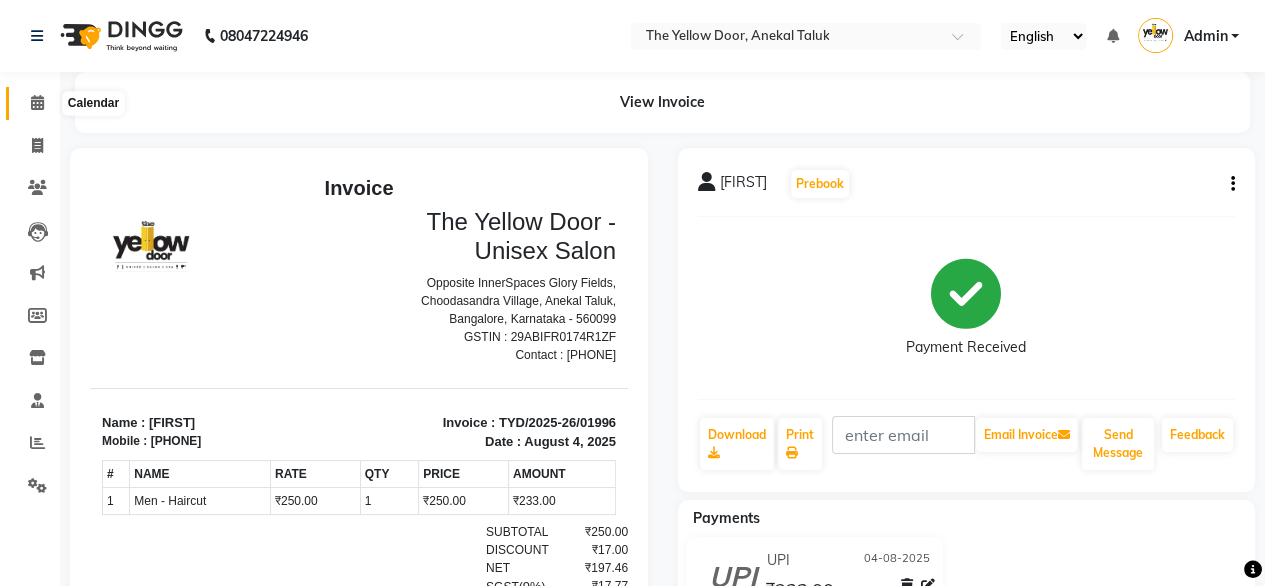 click 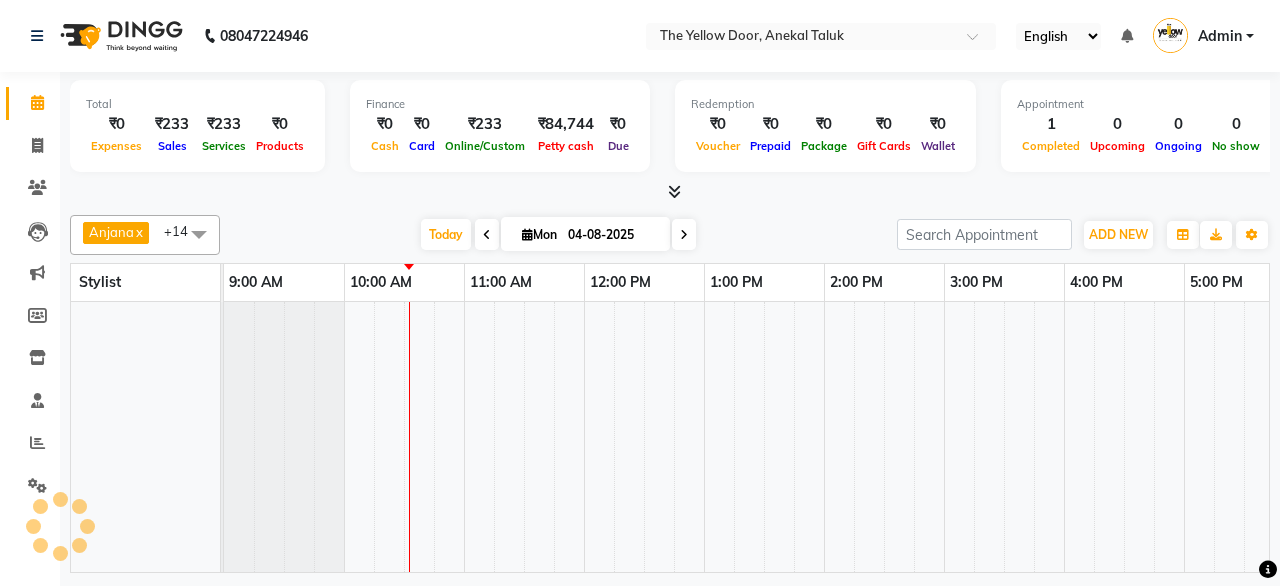 scroll, scrollTop: 0, scrollLeft: 0, axis: both 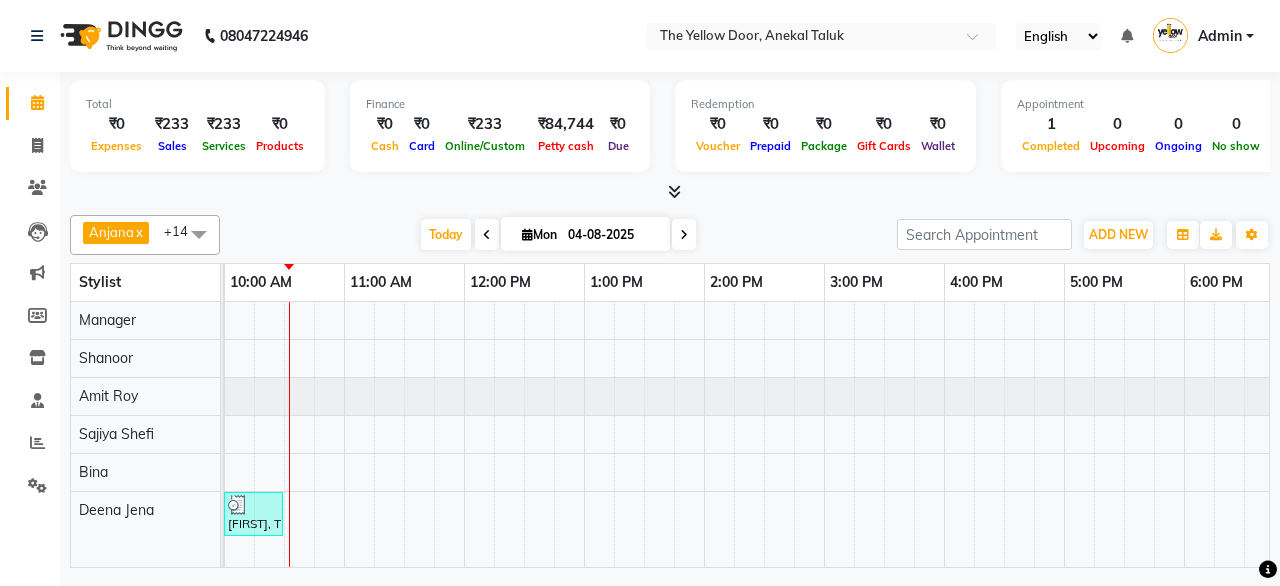 click at bounding box center [487, 235] 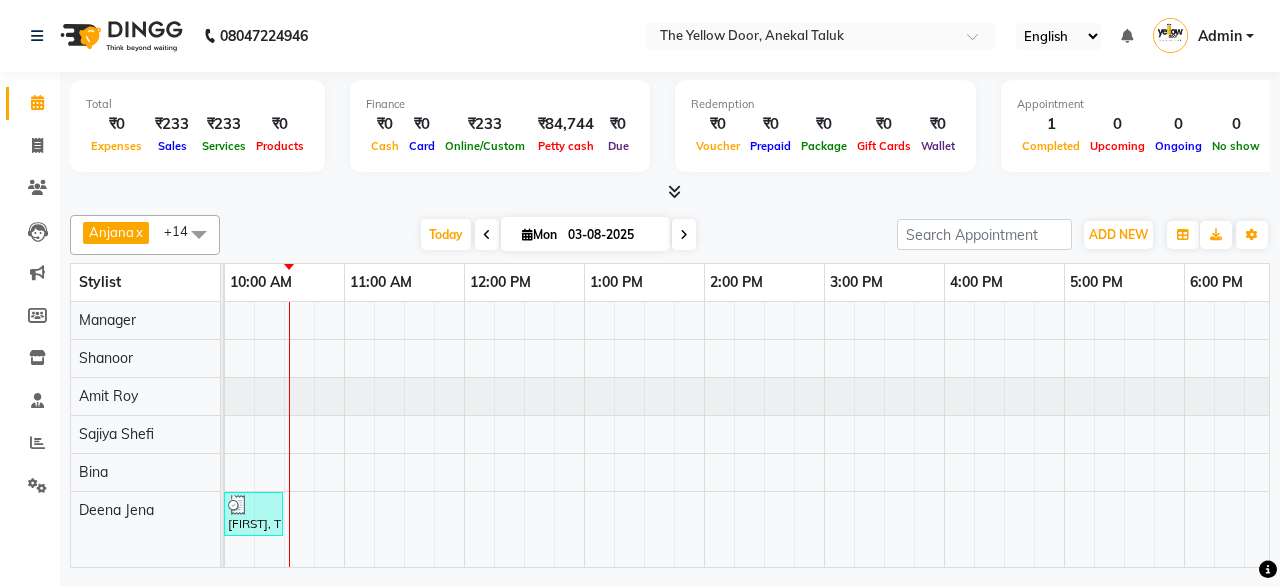 scroll, scrollTop: 0, scrollLeft: 0, axis: both 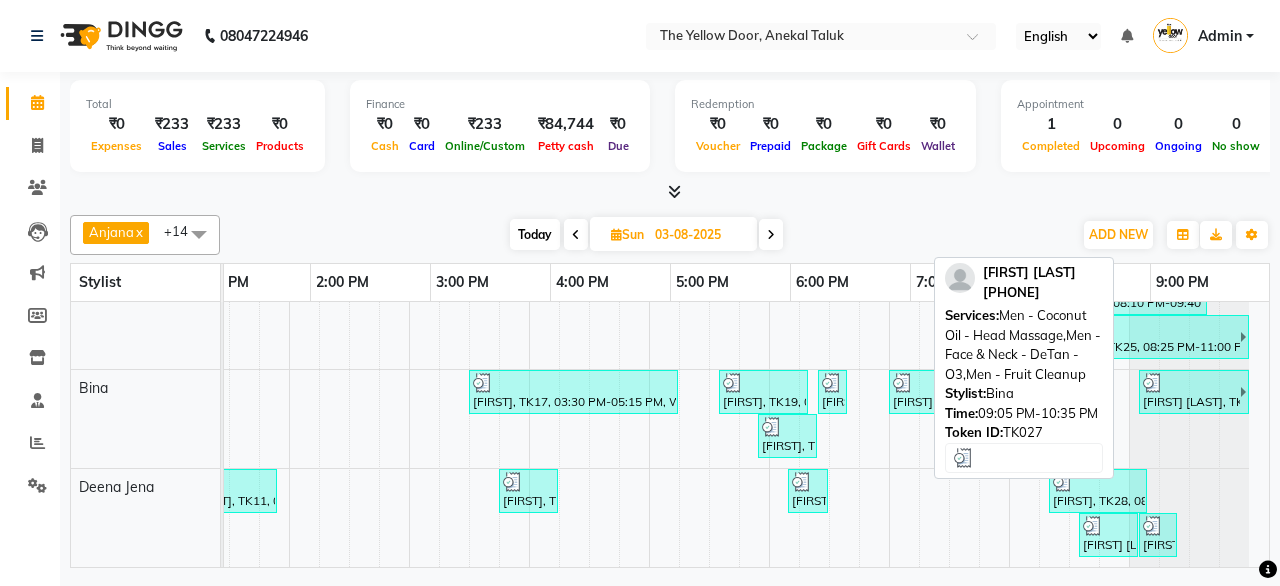 click on "[FIRST] [LAST], TK27, 09:05 PM-10:35 PM, Men - Coconut Oil - Head Massage,Men - Face & Neck - DeTan - O3,Men - Fruit Cleanup" at bounding box center (1190, 392) 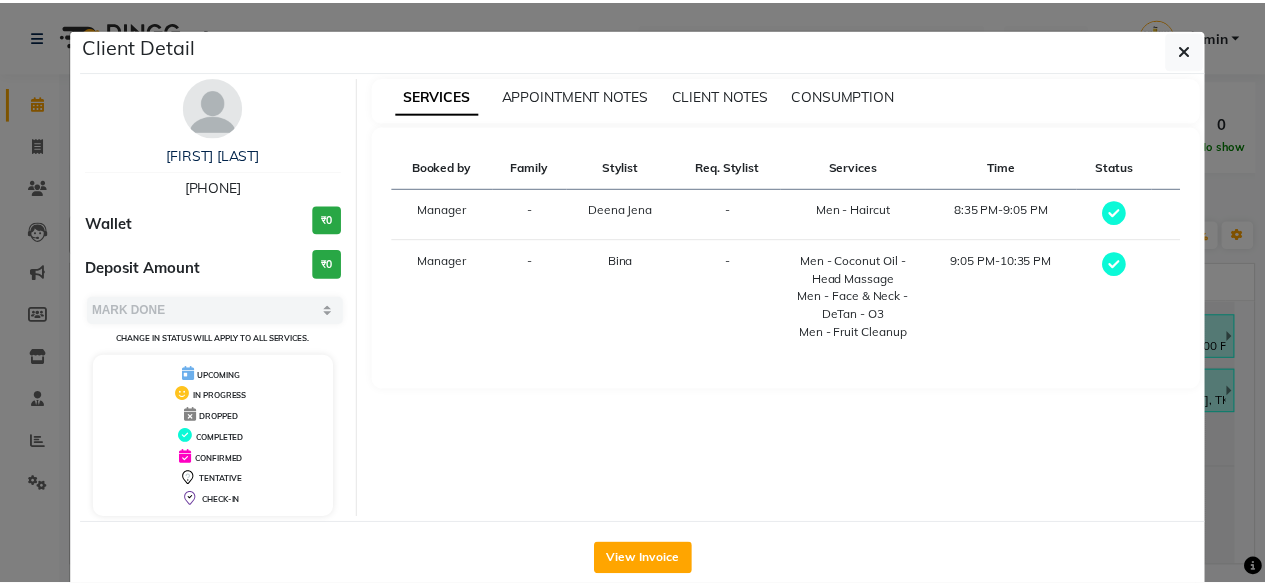 scroll, scrollTop: 38, scrollLeft: 0, axis: vertical 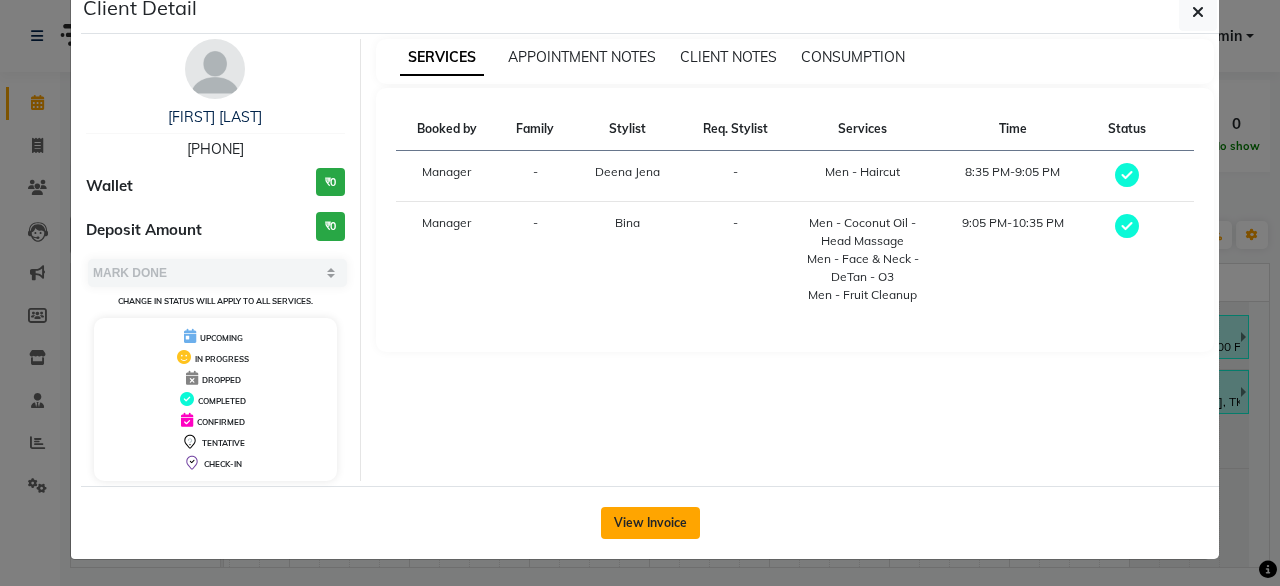 click on "View Invoice" 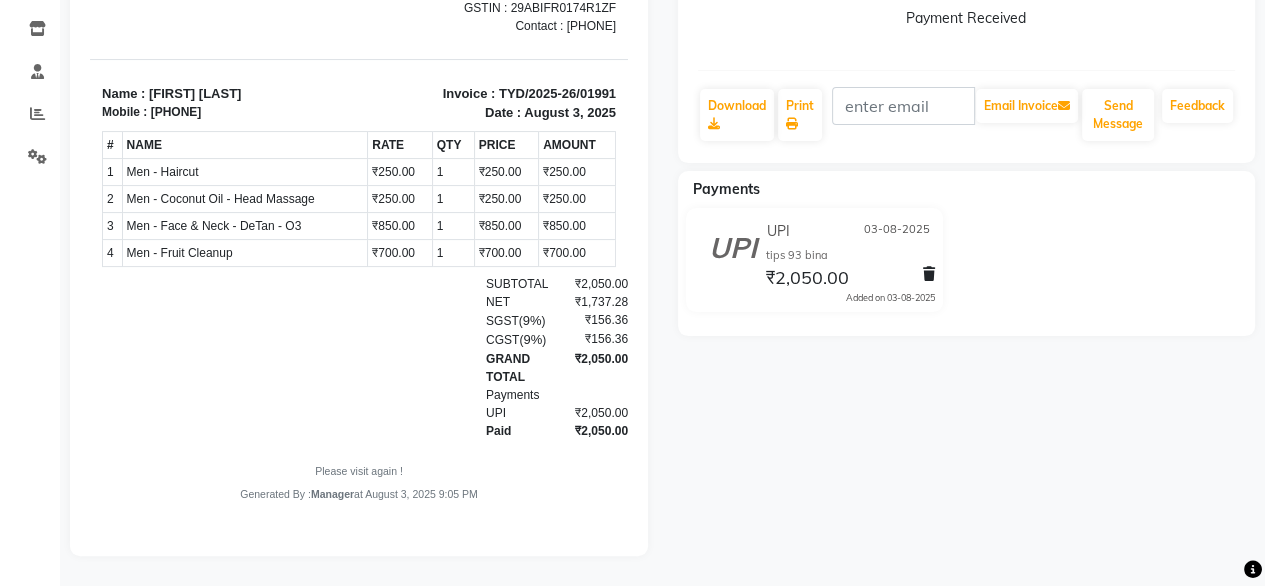 scroll, scrollTop: 0, scrollLeft: 0, axis: both 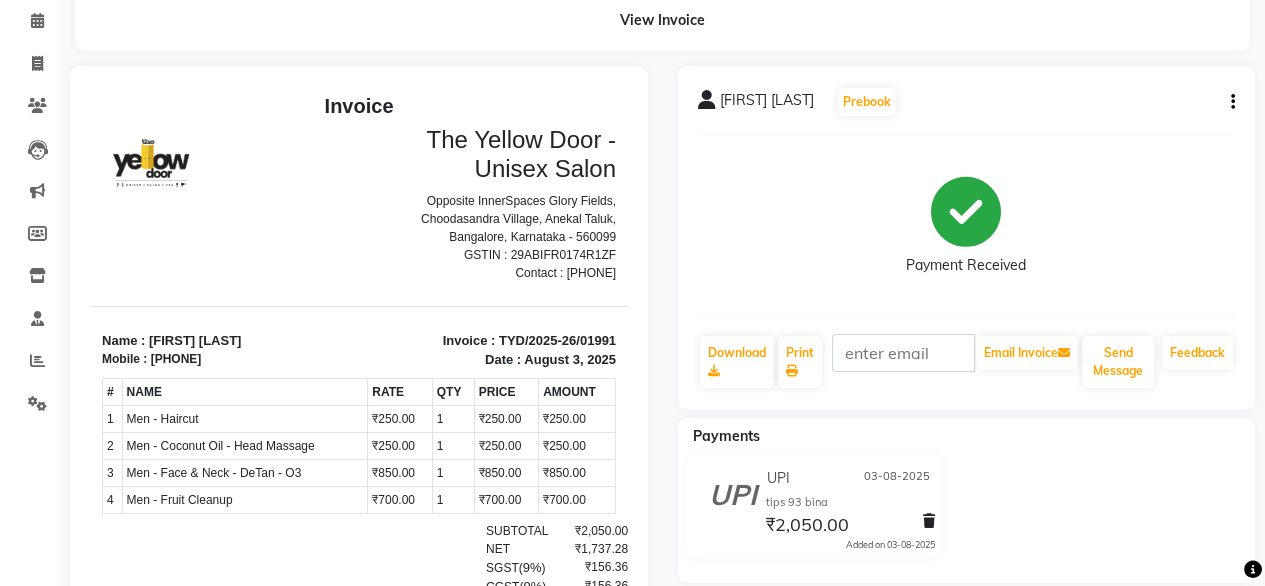 click on "[FIRST] [LAST]" 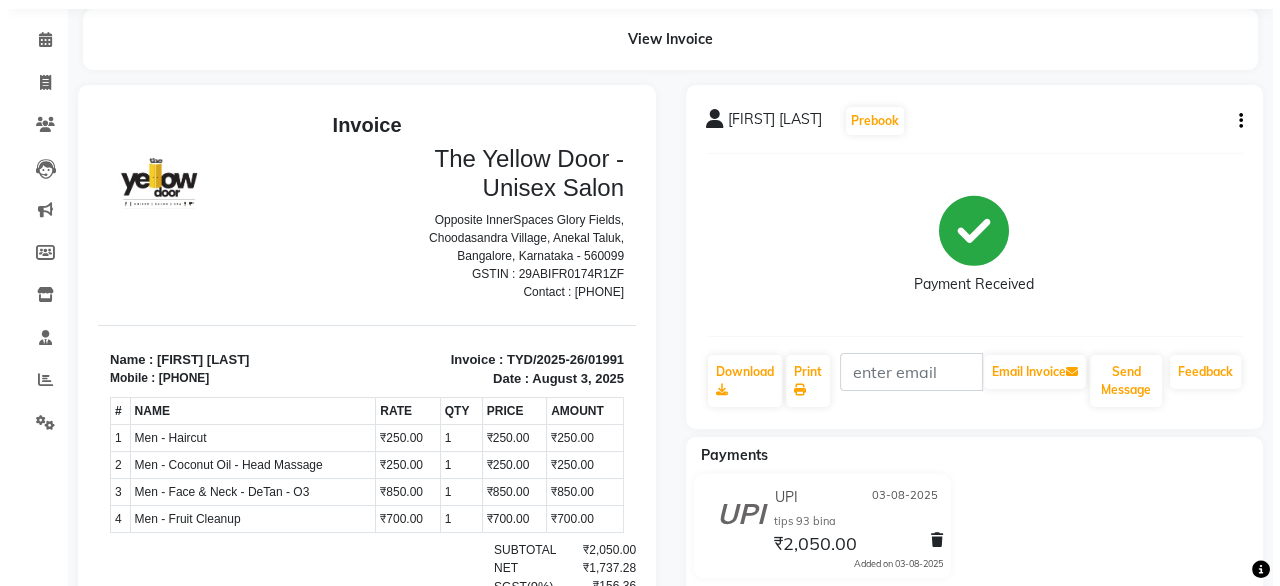 scroll, scrollTop: 0, scrollLeft: 0, axis: both 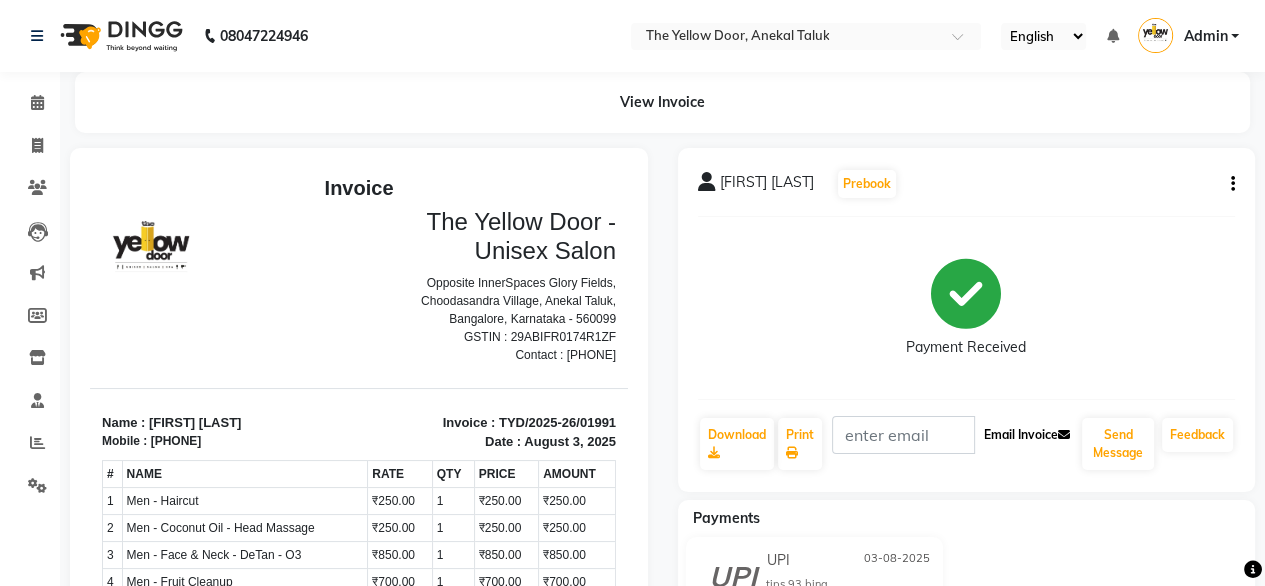 click on "Email Invoice" 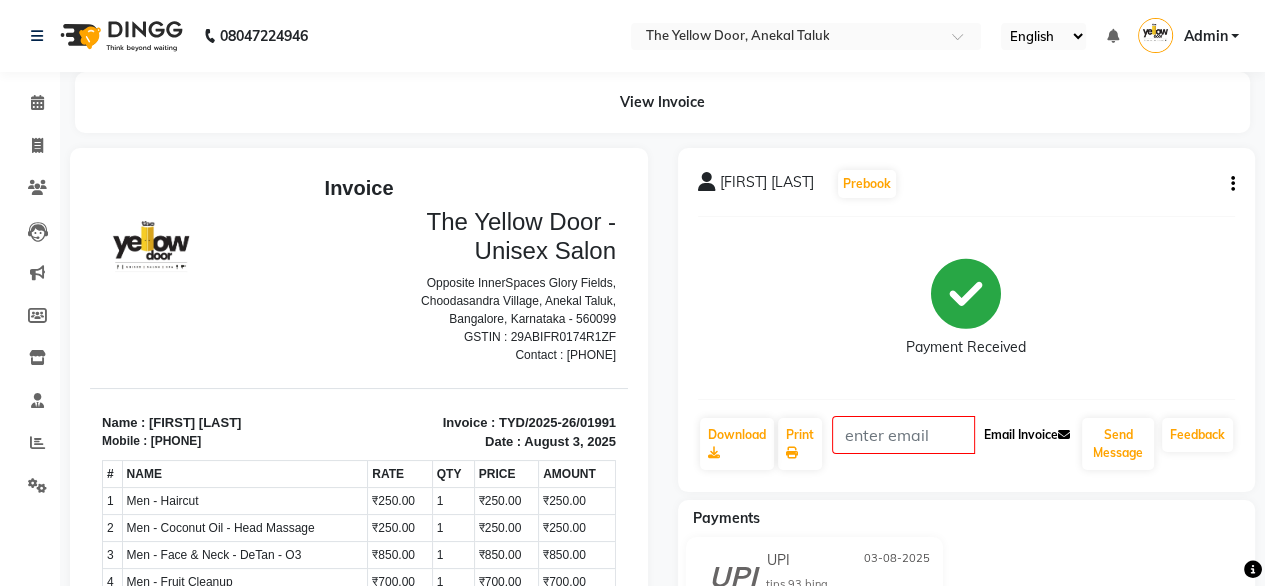 click on "Email Invoice" 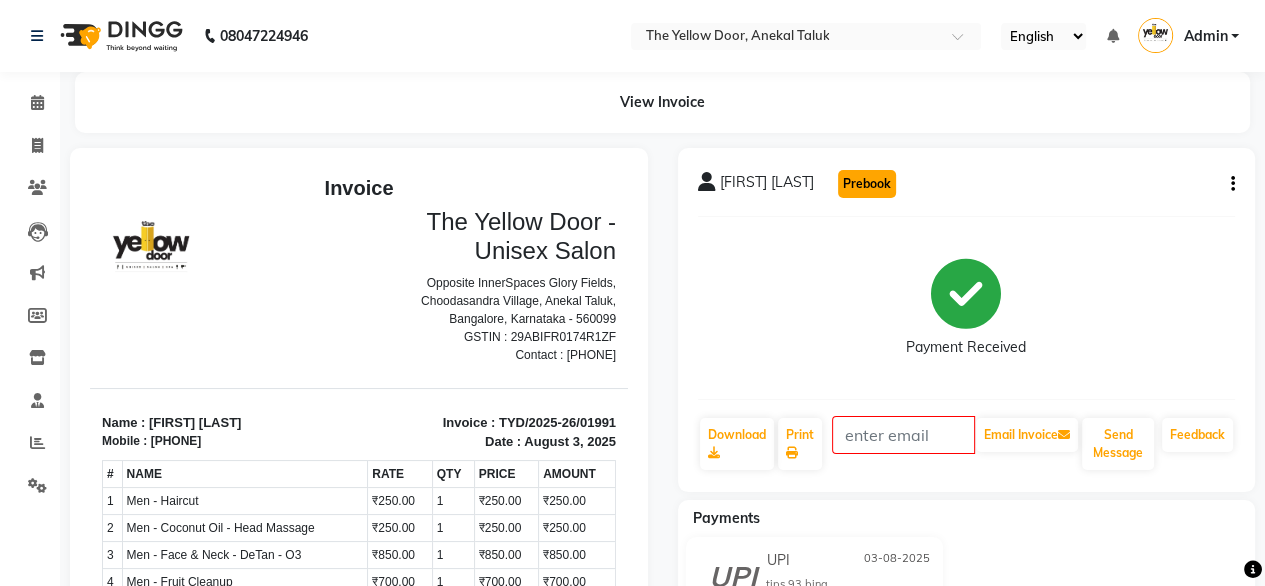 click on "Prebook" 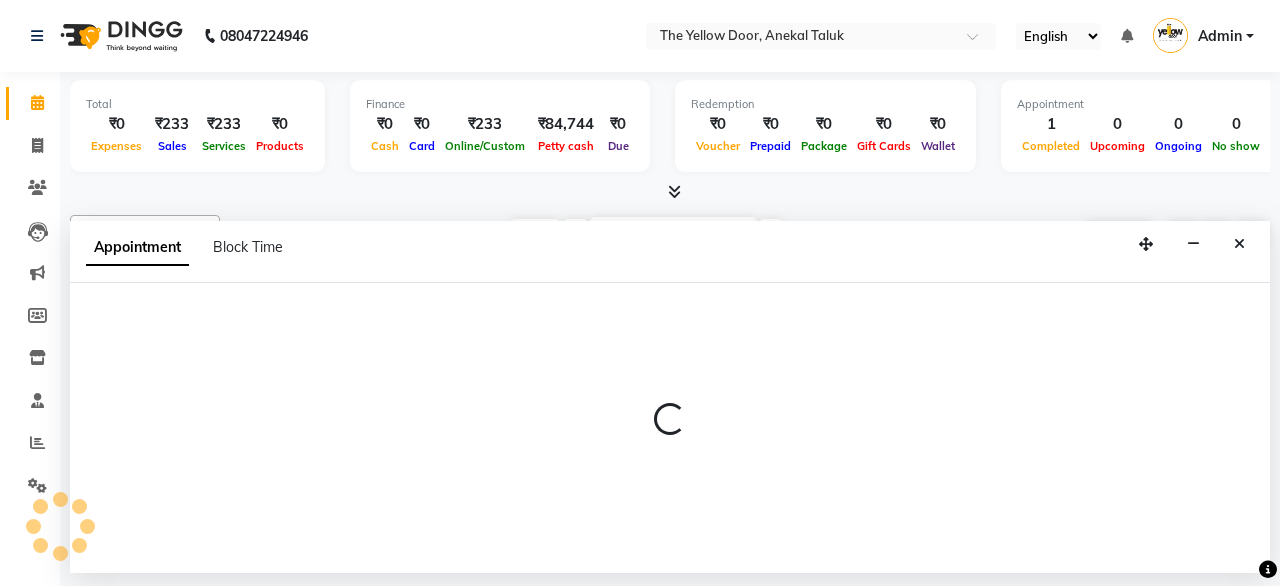 scroll, scrollTop: 0, scrollLeft: 0, axis: both 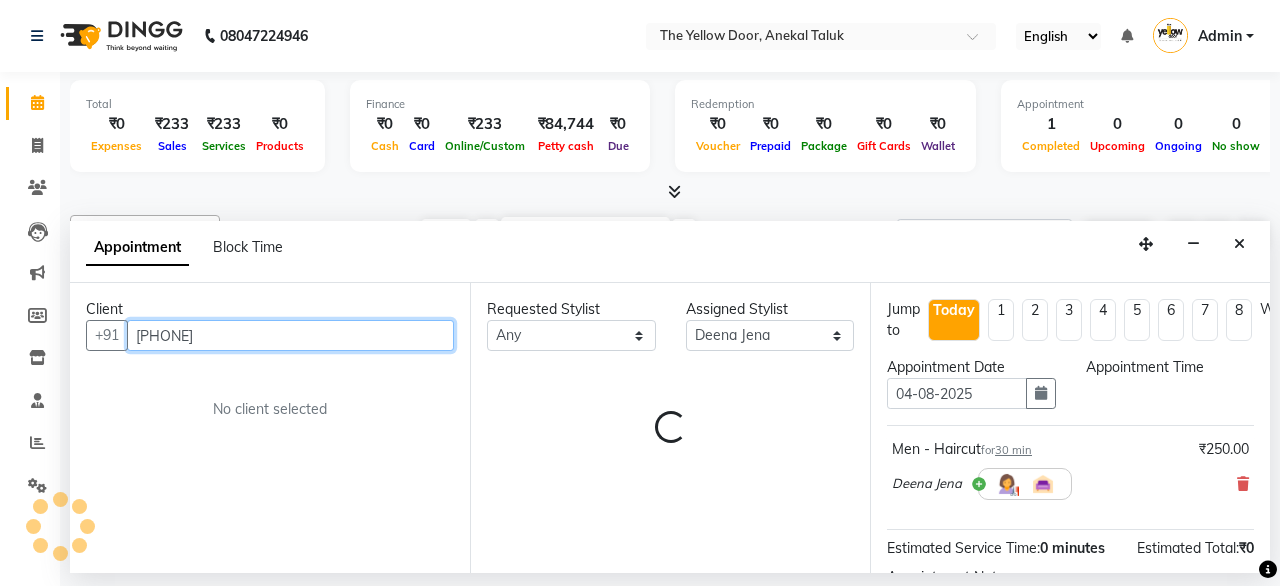 select on "600" 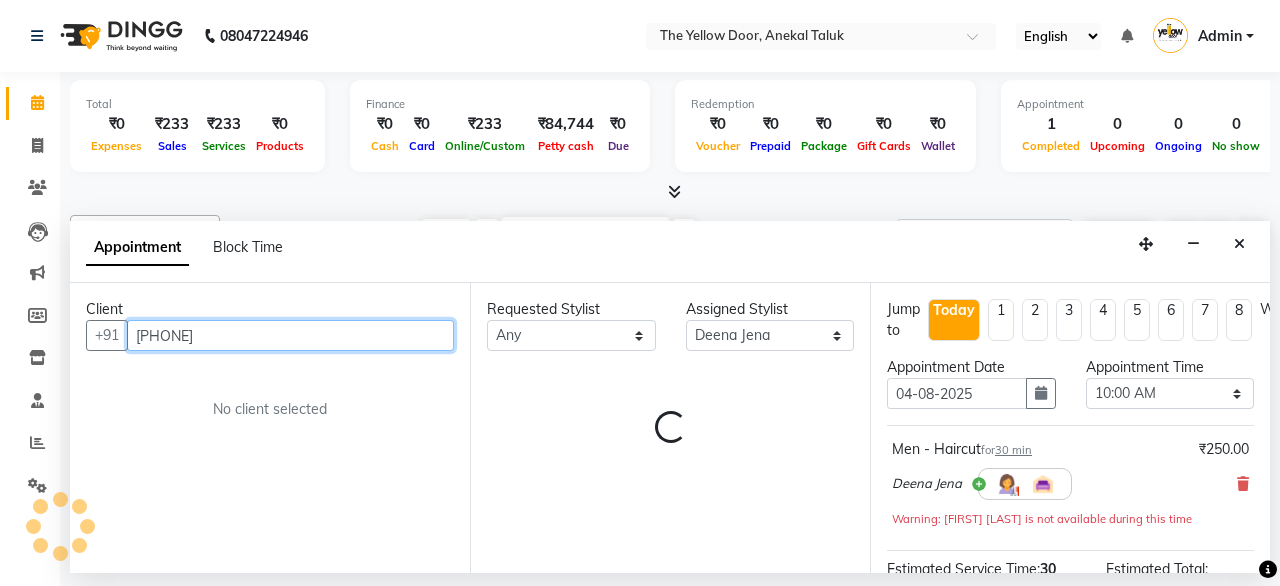 scroll, scrollTop: 0, scrollLeft: 120, axis: horizontal 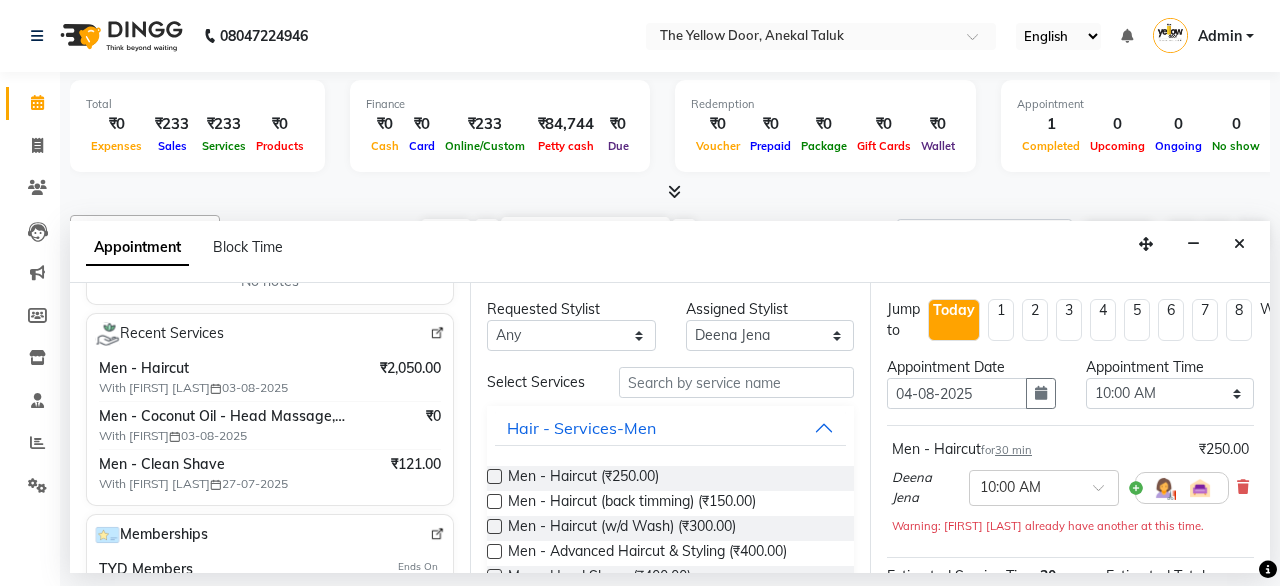 click at bounding box center (437, 333) 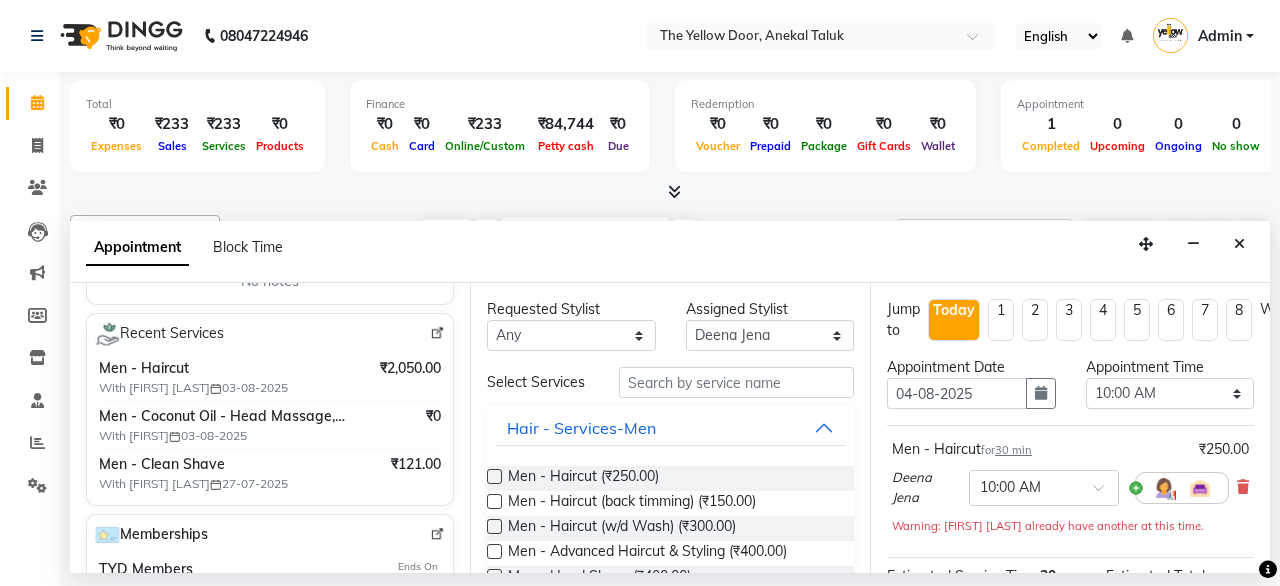 drag, startPoint x: 0, startPoint y: 185, endPoint x: 885, endPoint y: 250, distance: 887.3838 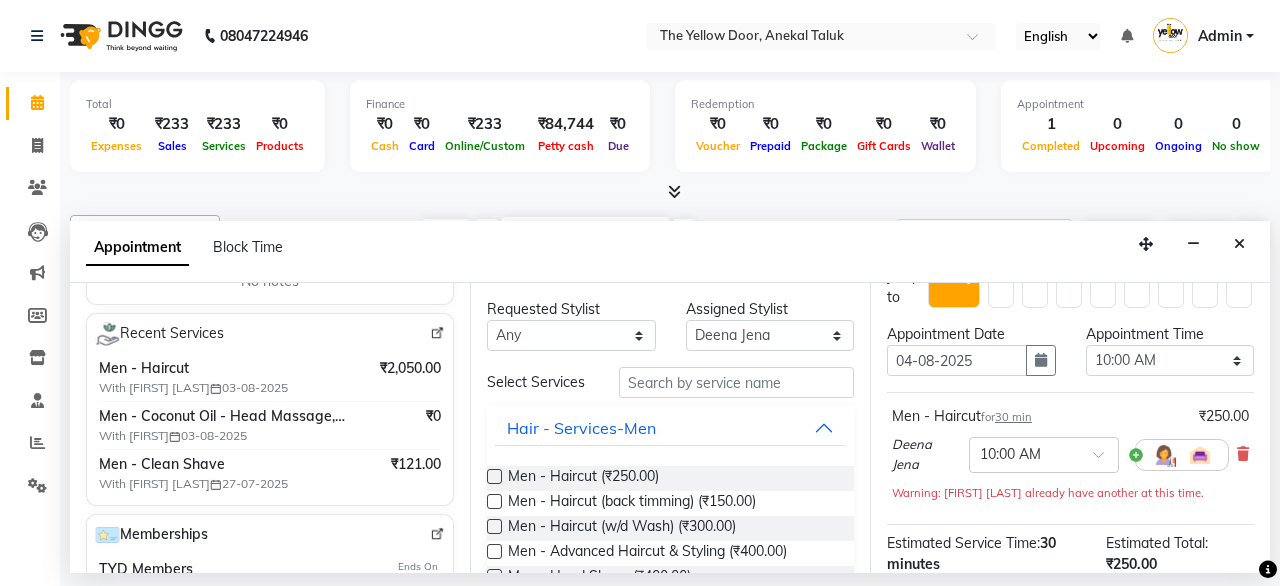 scroll, scrollTop: 0, scrollLeft: 0, axis: both 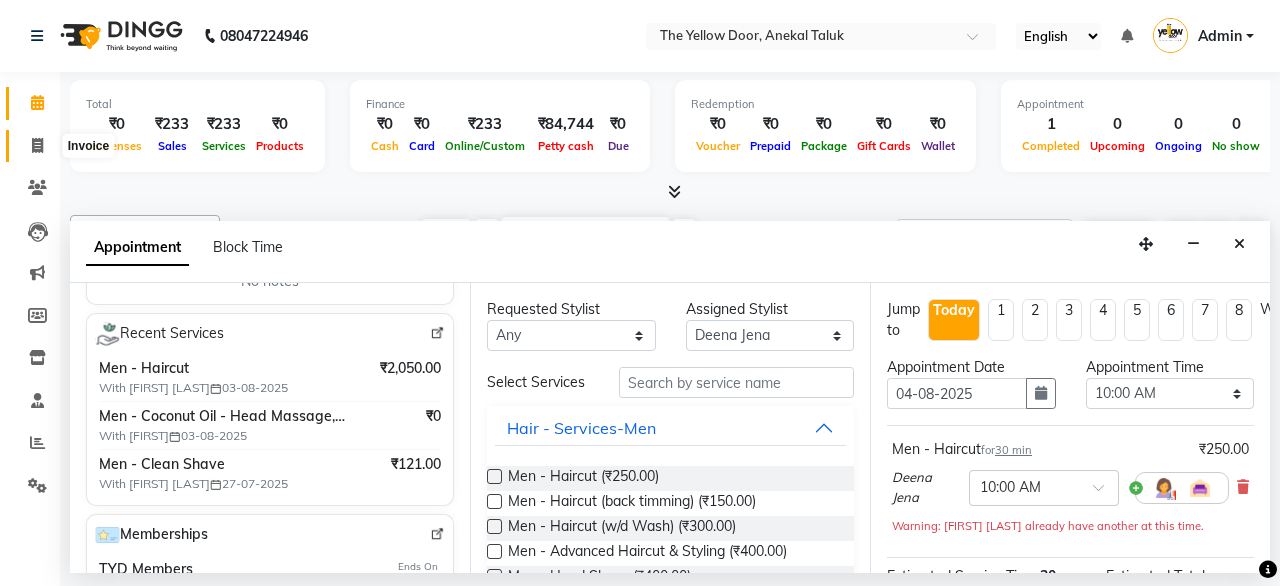 click 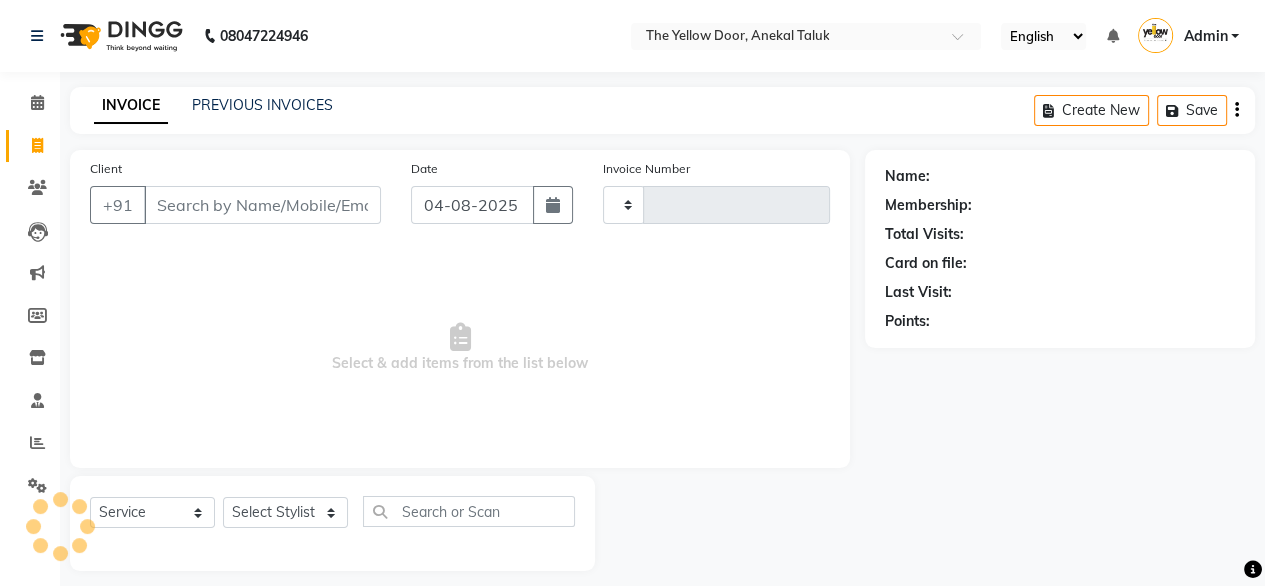 type on "01997" 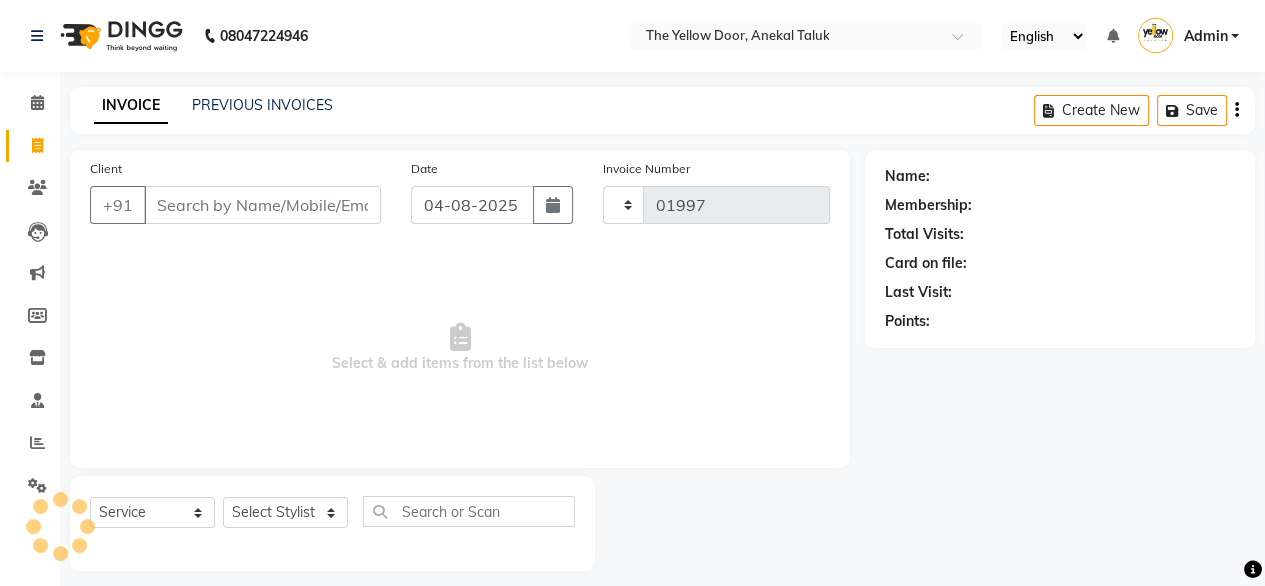 select on "5650" 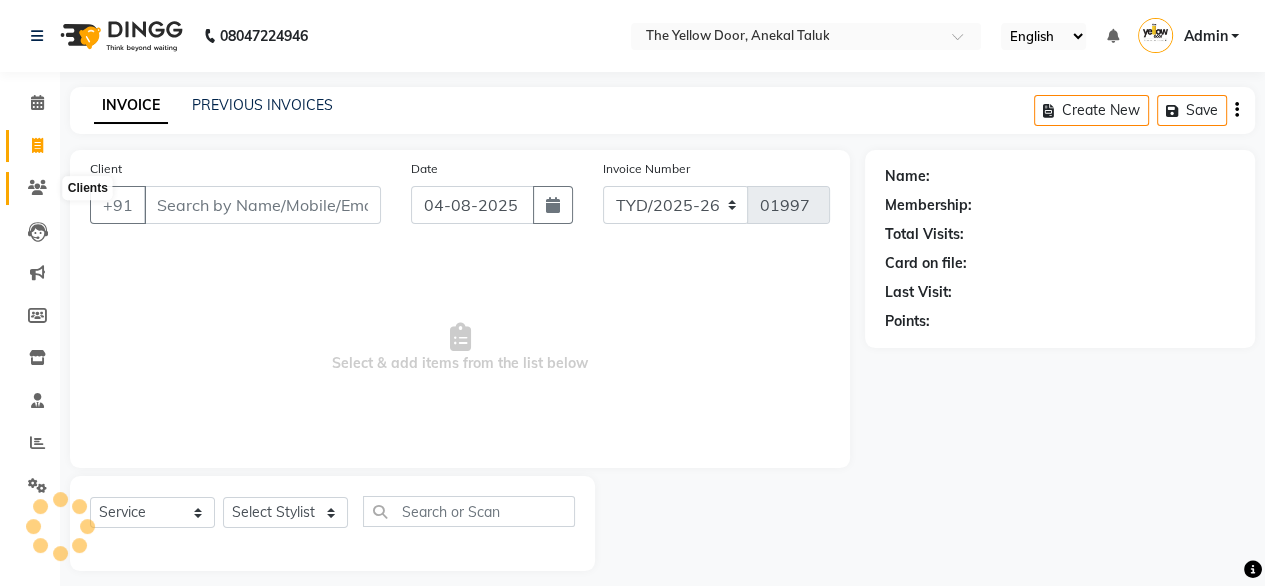 click 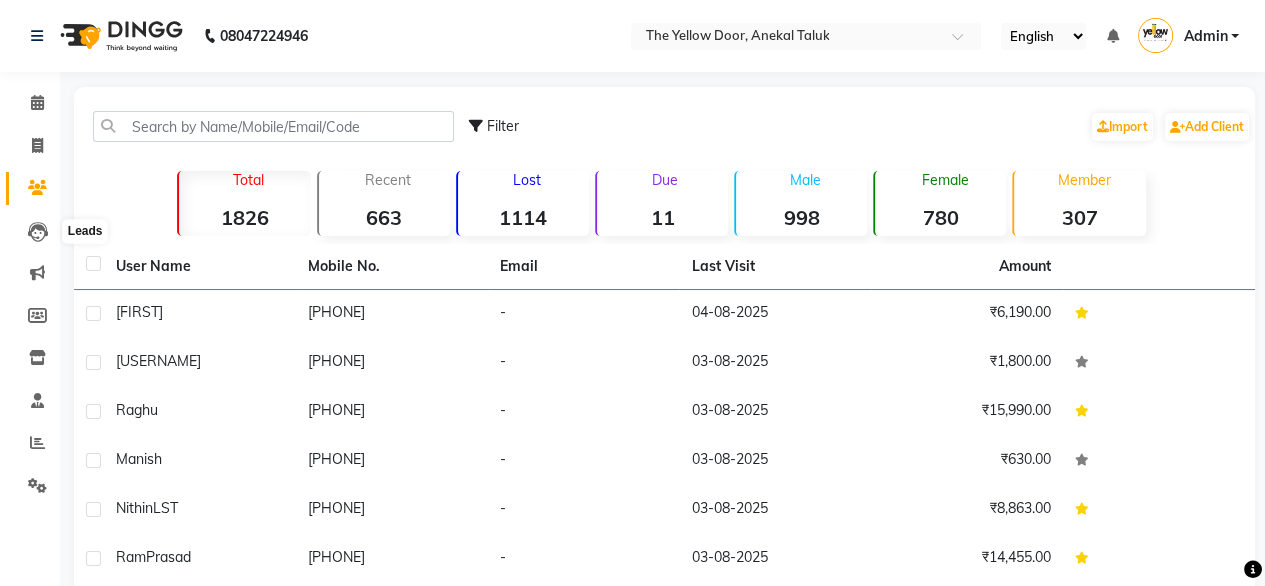click on "Leads" 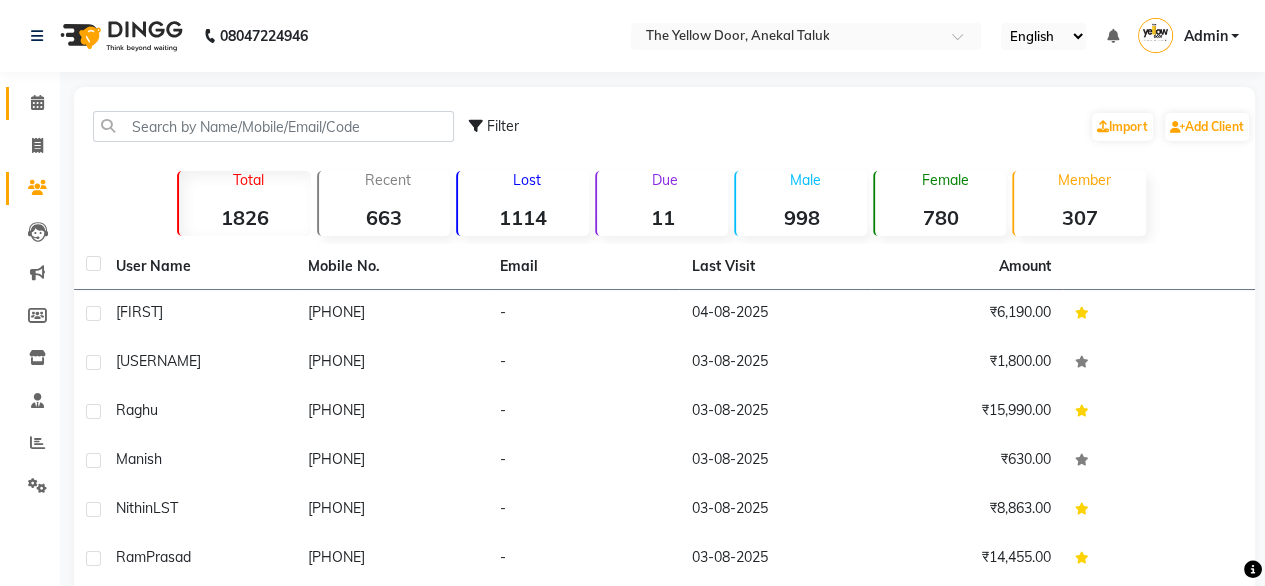 click 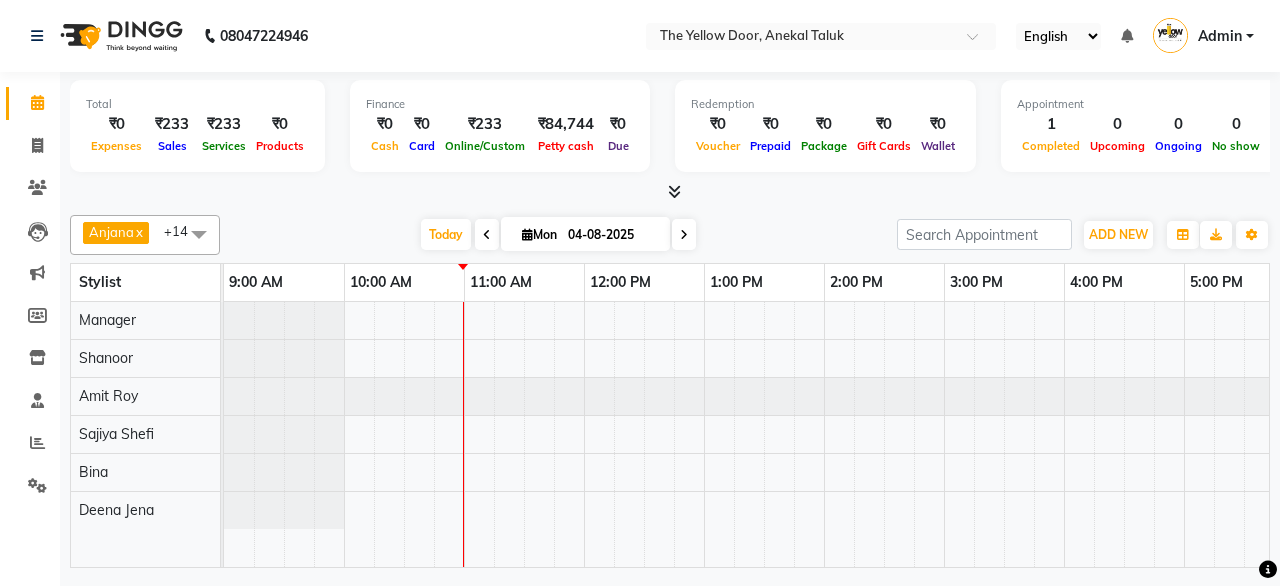 scroll, scrollTop: 0, scrollLeft: 0, axis: both 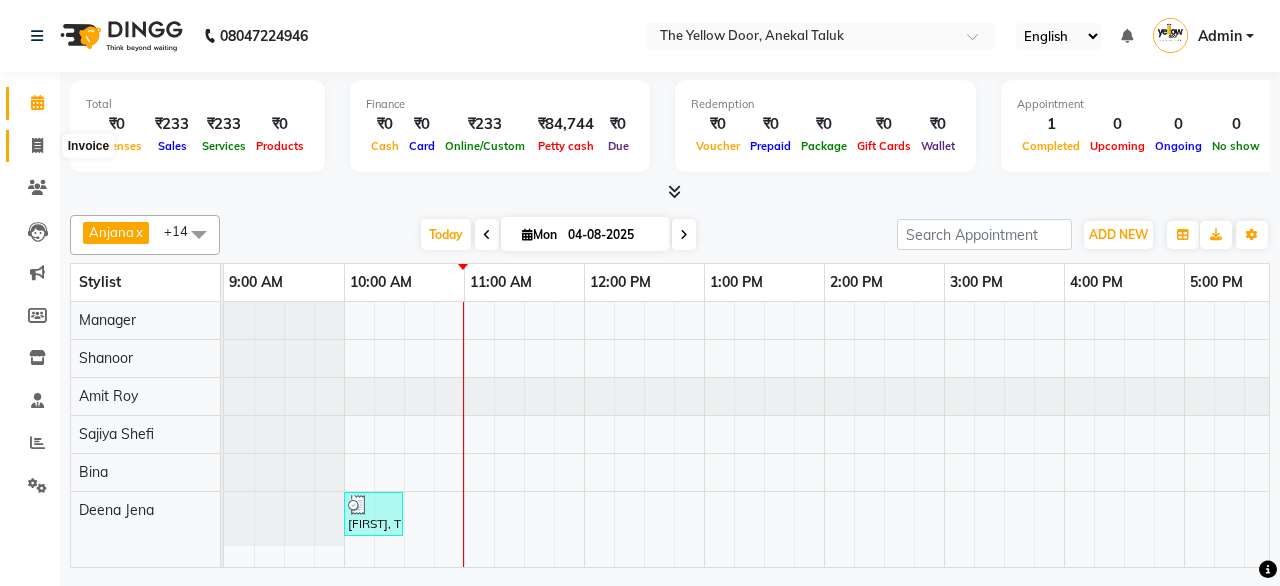 click 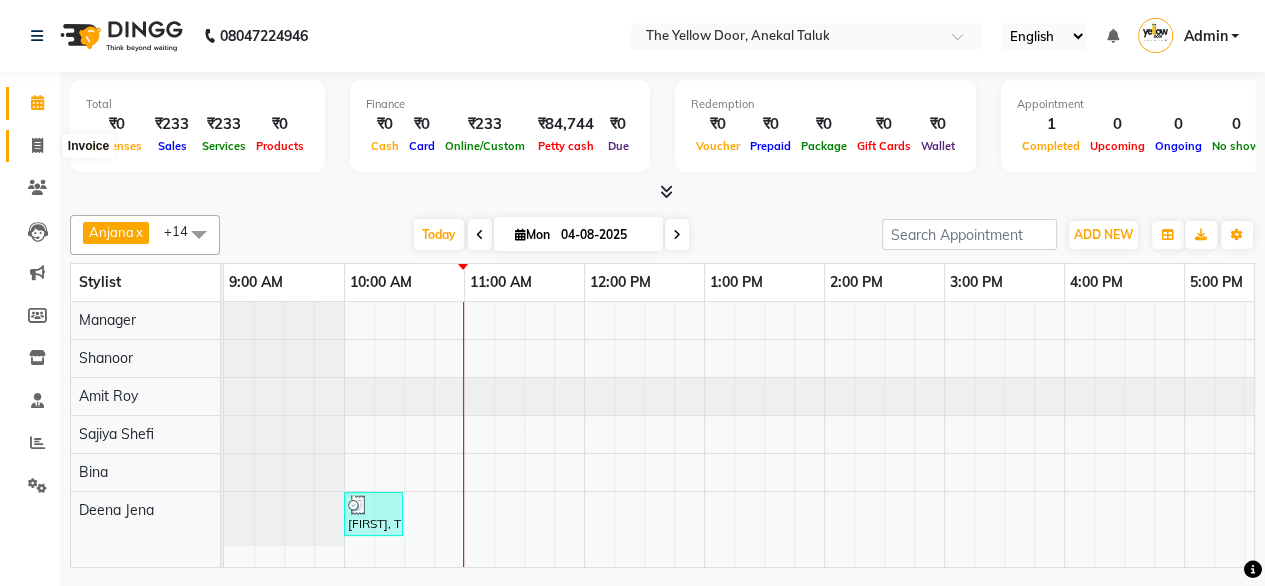 select on "service" 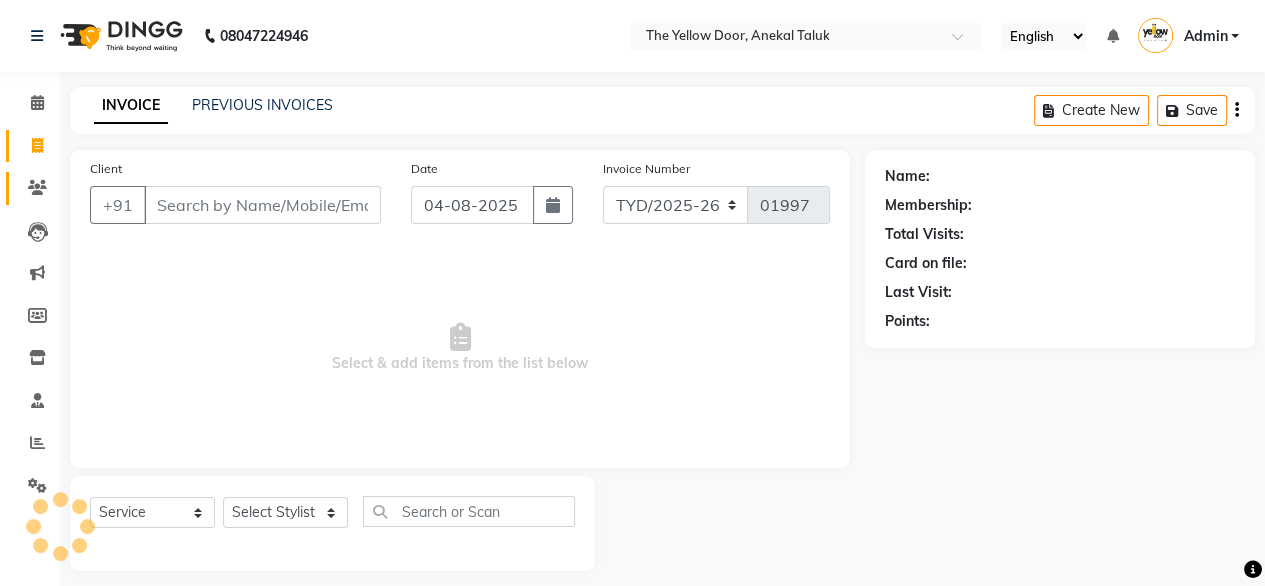 click on "Clients" 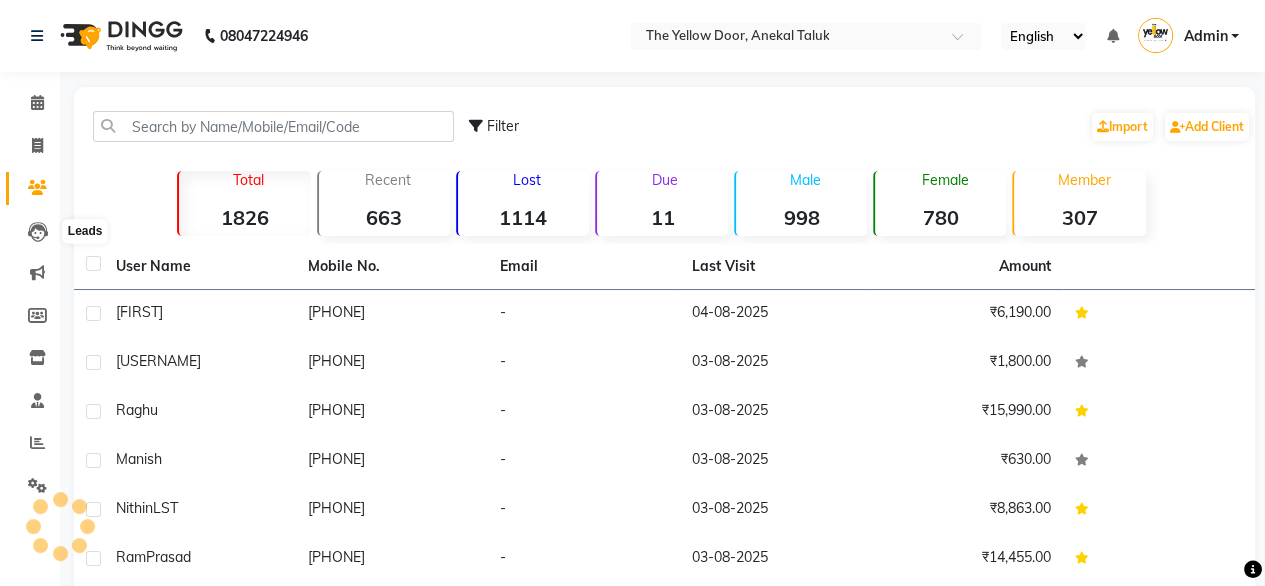 click on "Leads" 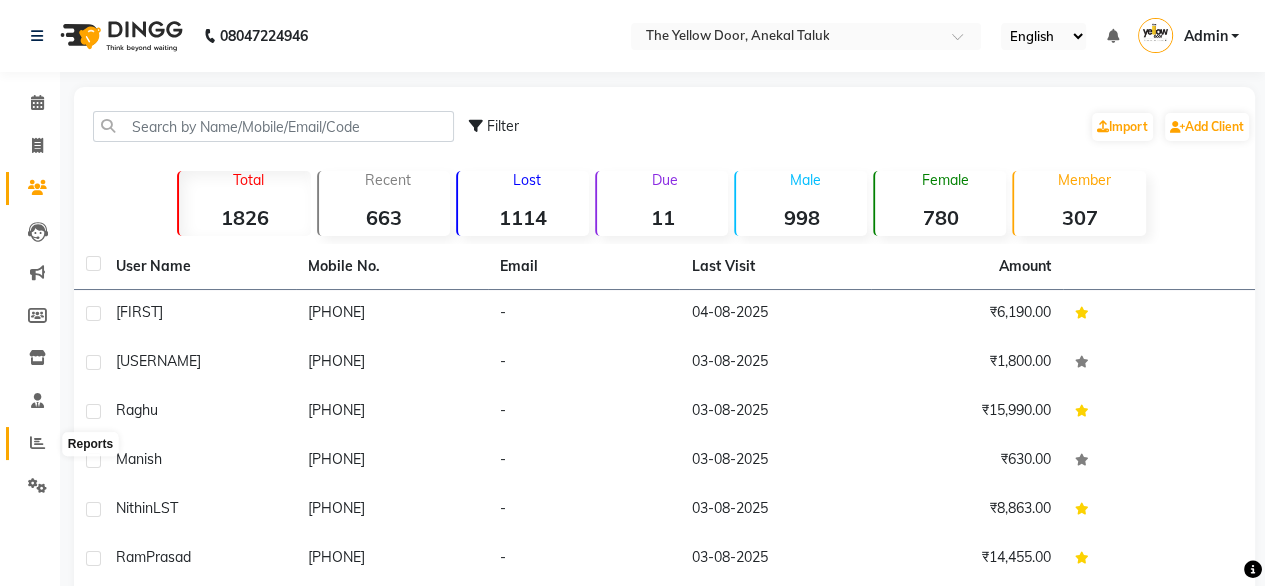 click 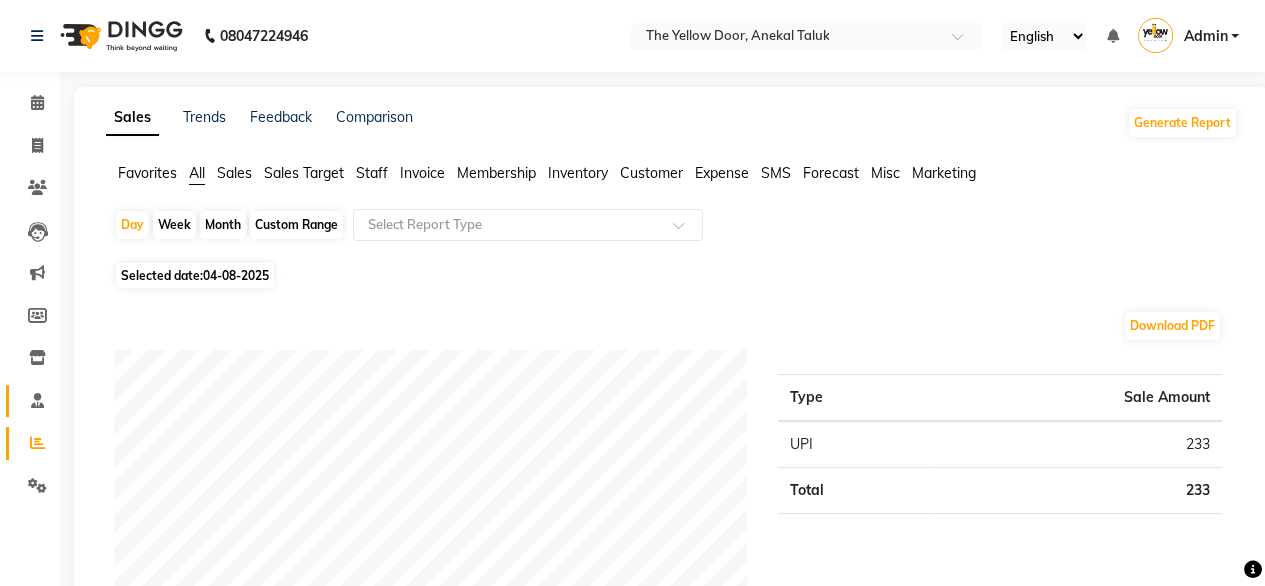 click on "Staff" 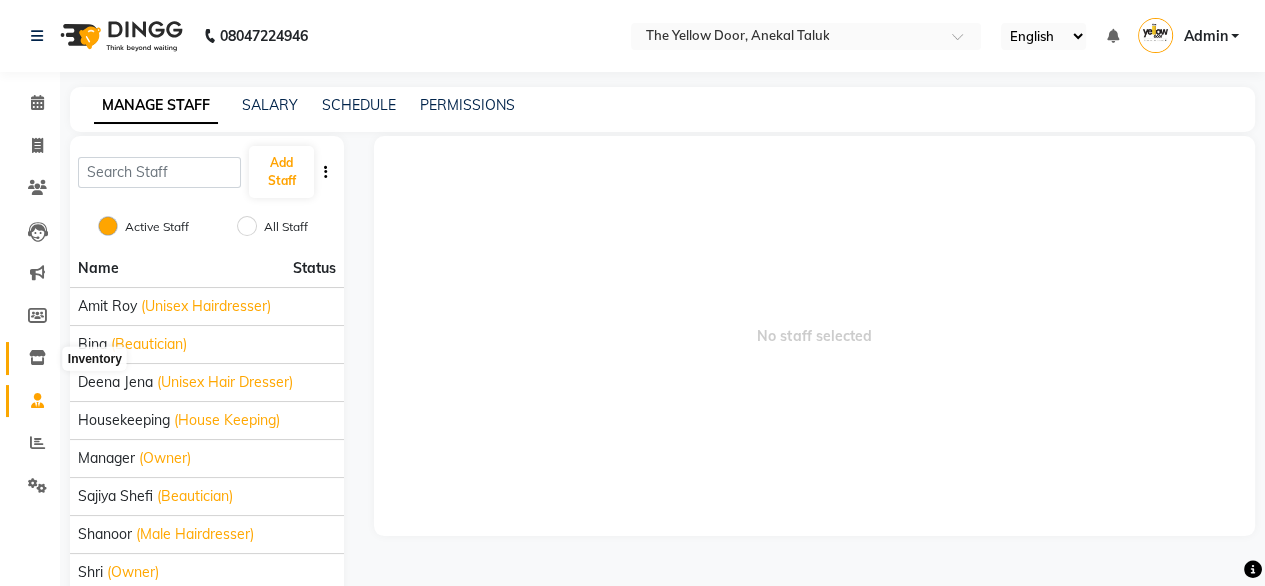 click 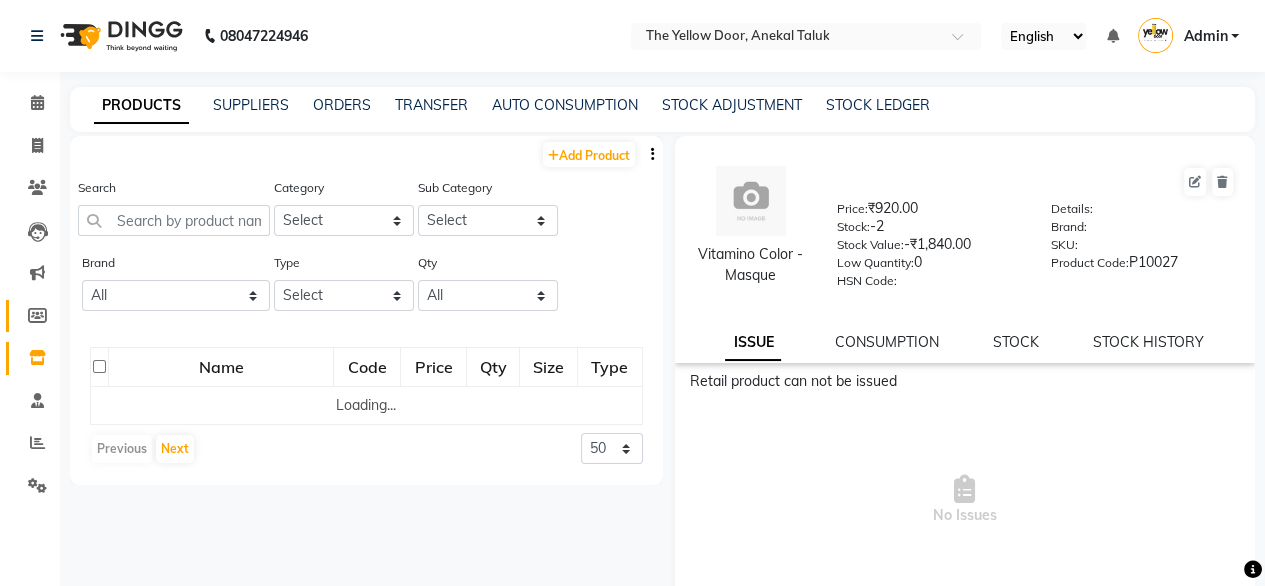 click on "Members" 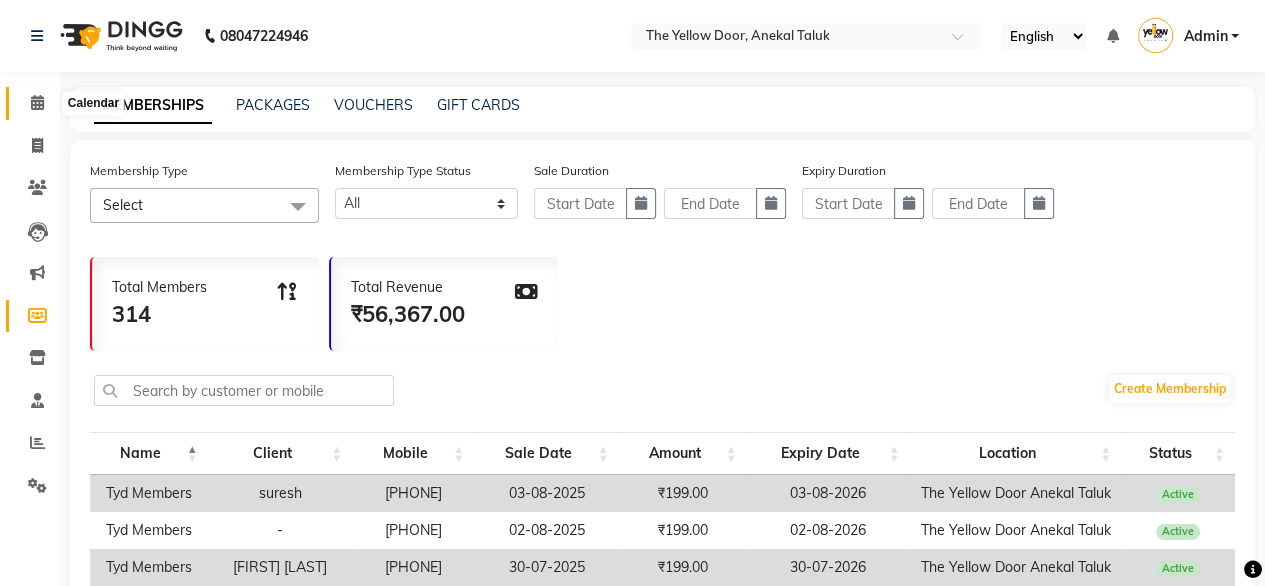 click 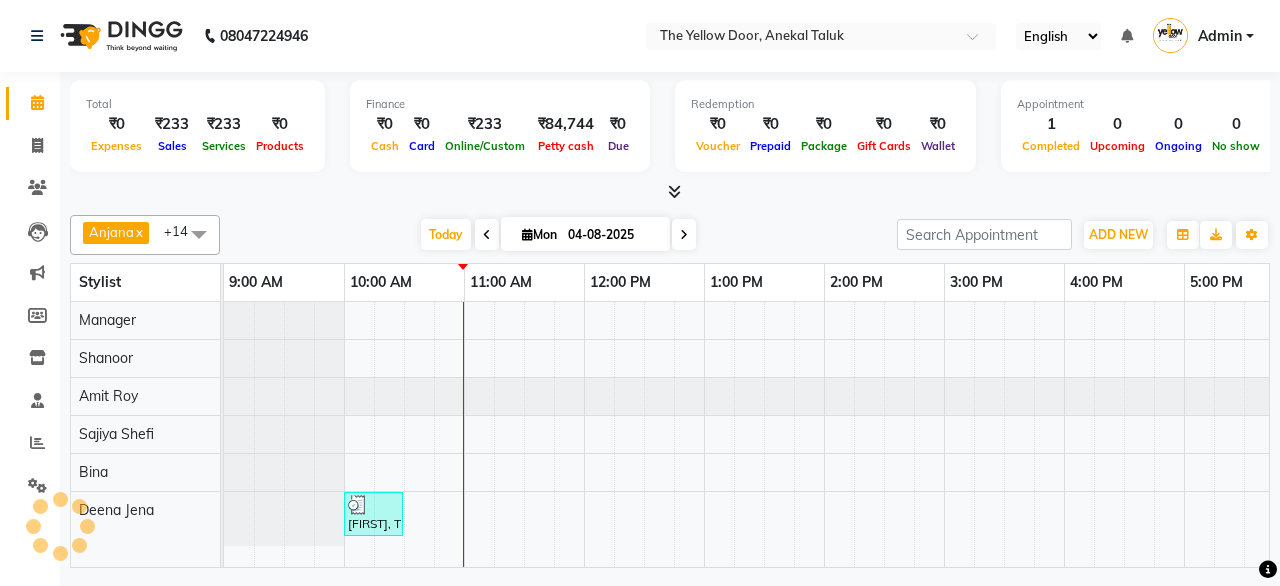 scroll, scrollTop: 0, scrollLeft: 0, axis: both 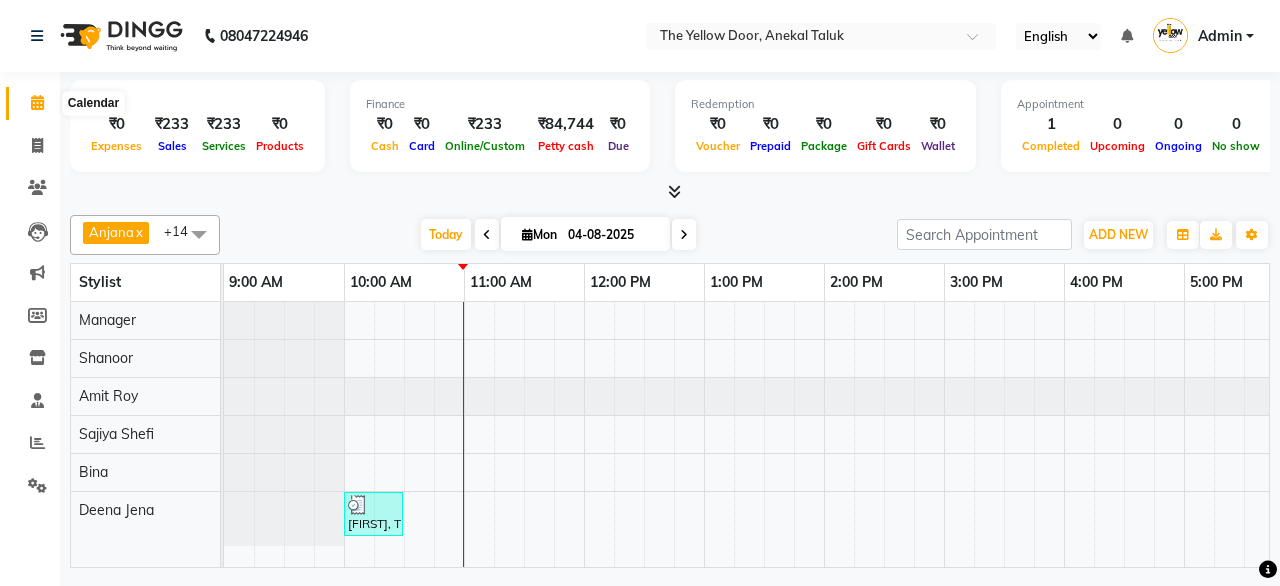 click 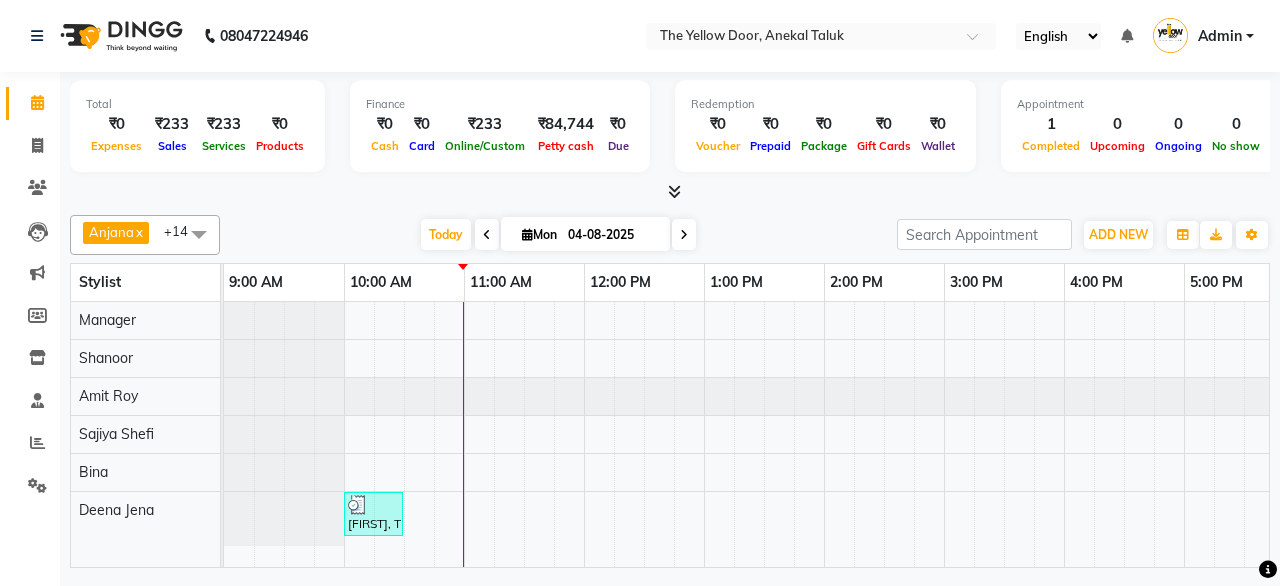 scroll, scrollTop: 0, scrollLeft: 529, axis: horizontal 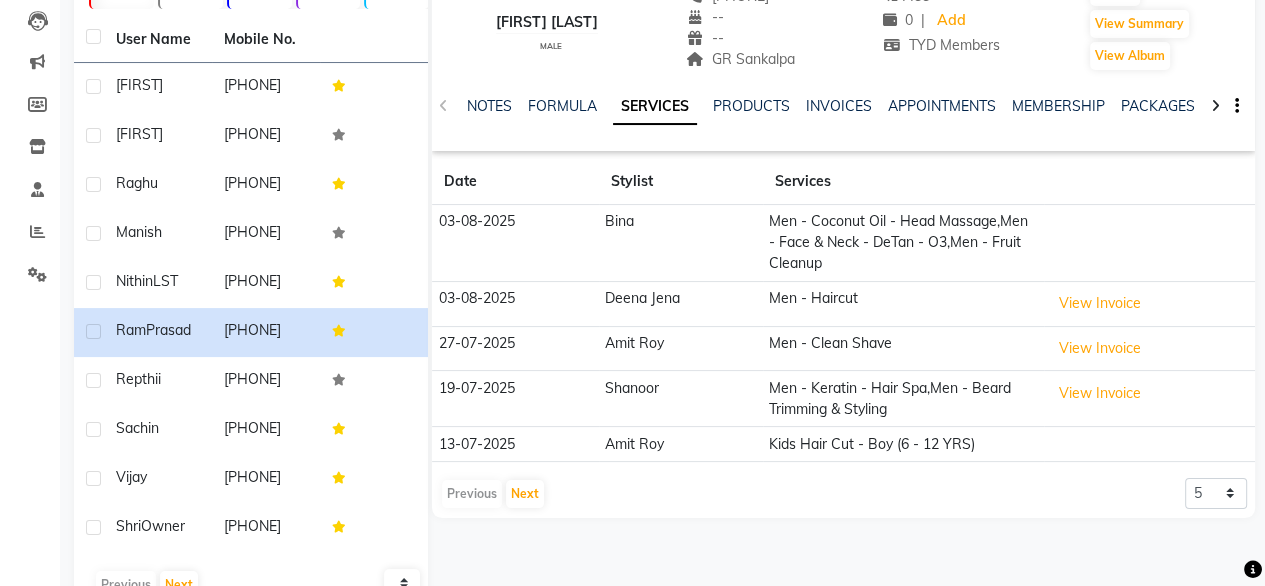 click on "Deena Jena" 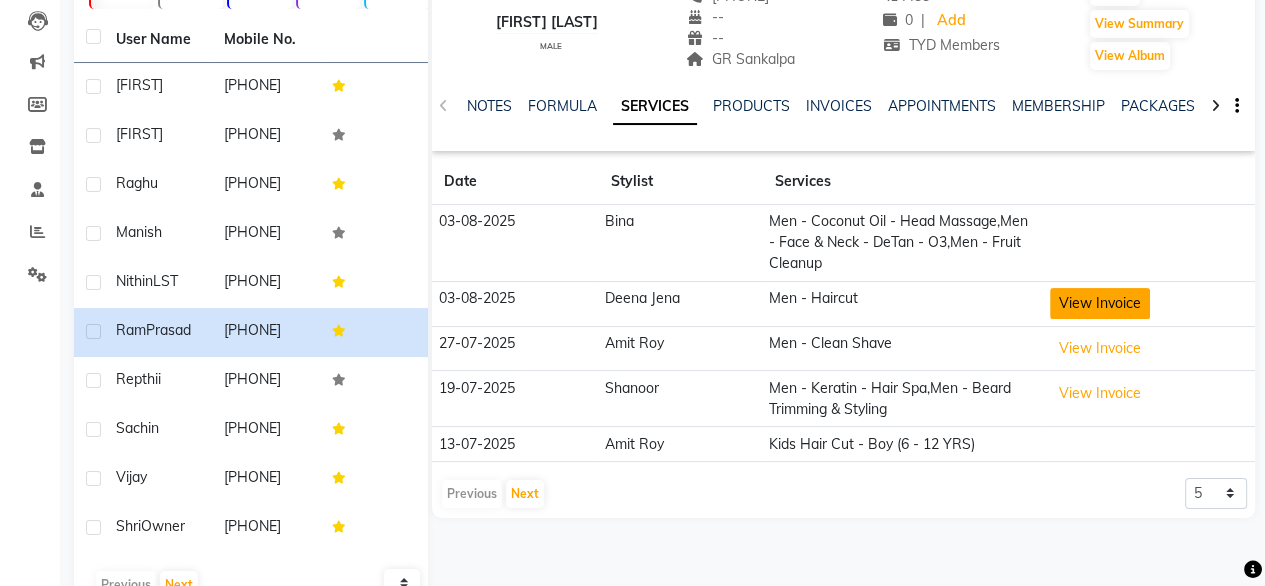 click on "View Invoice" 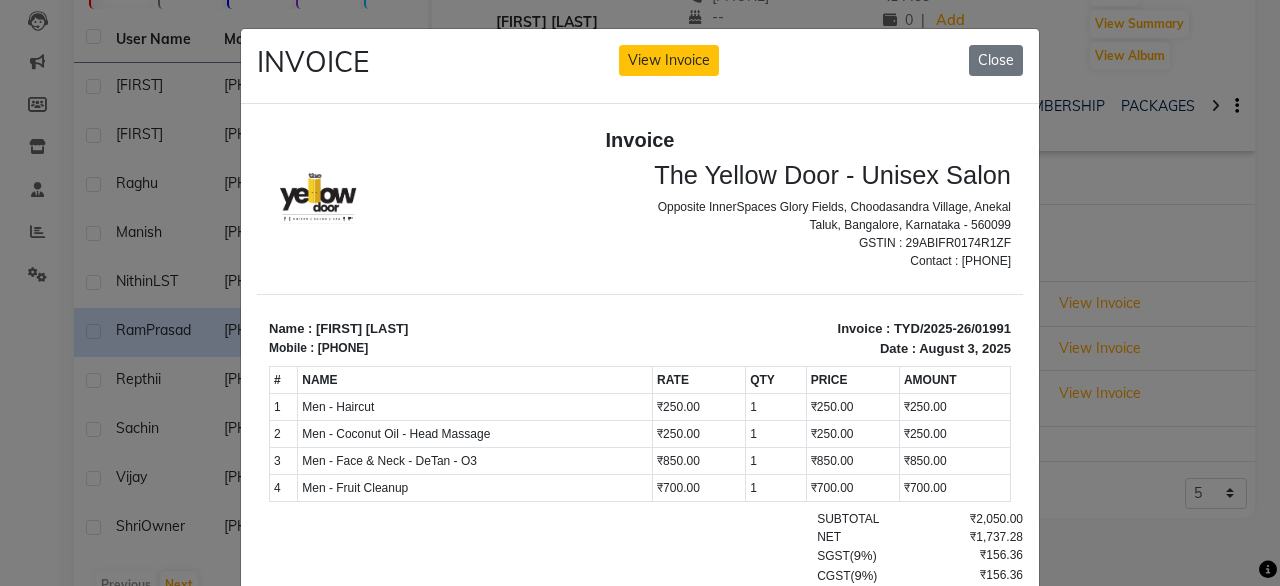scroll, scrollTop: 16, scrollLeft: 0, axis: vertical 